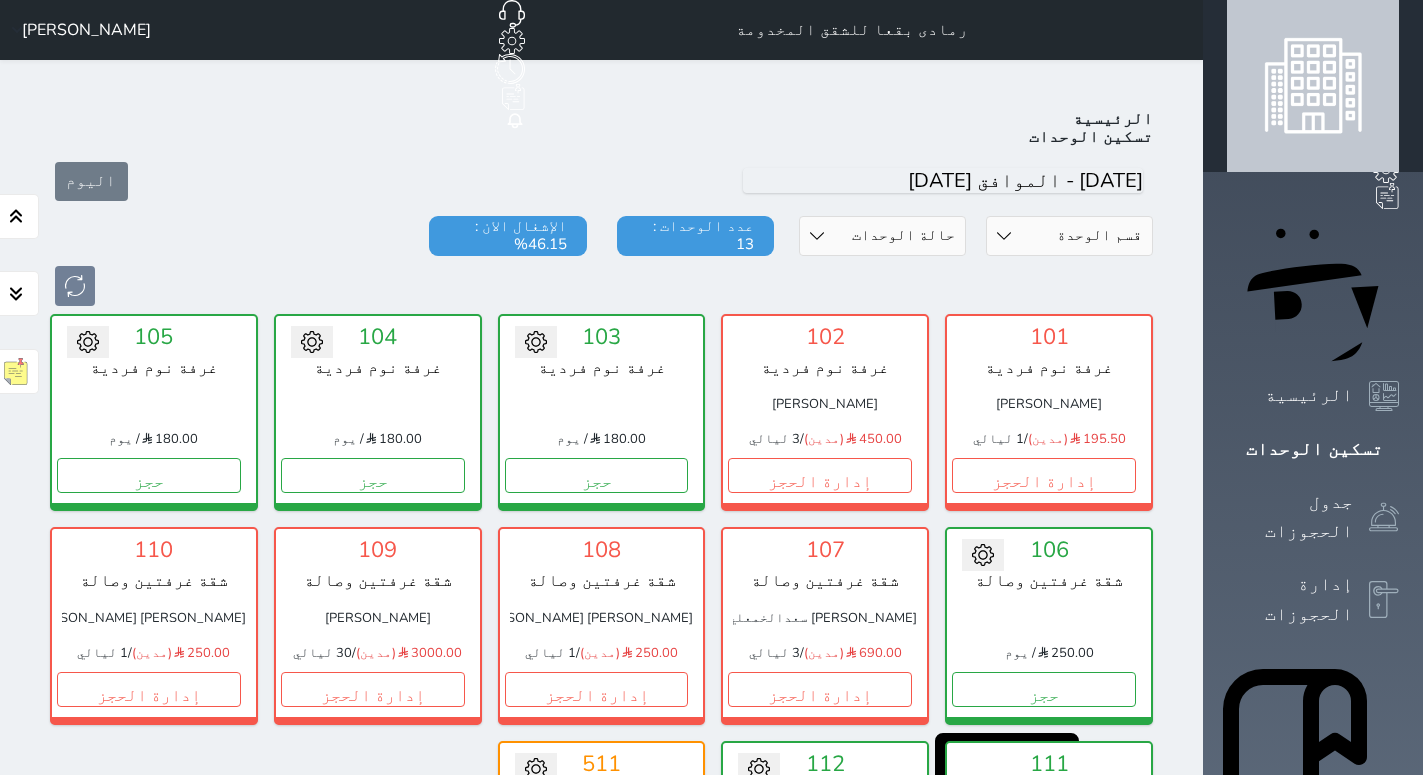 scroll, scrollTop: 0, scrollLeft: 0, axis: both 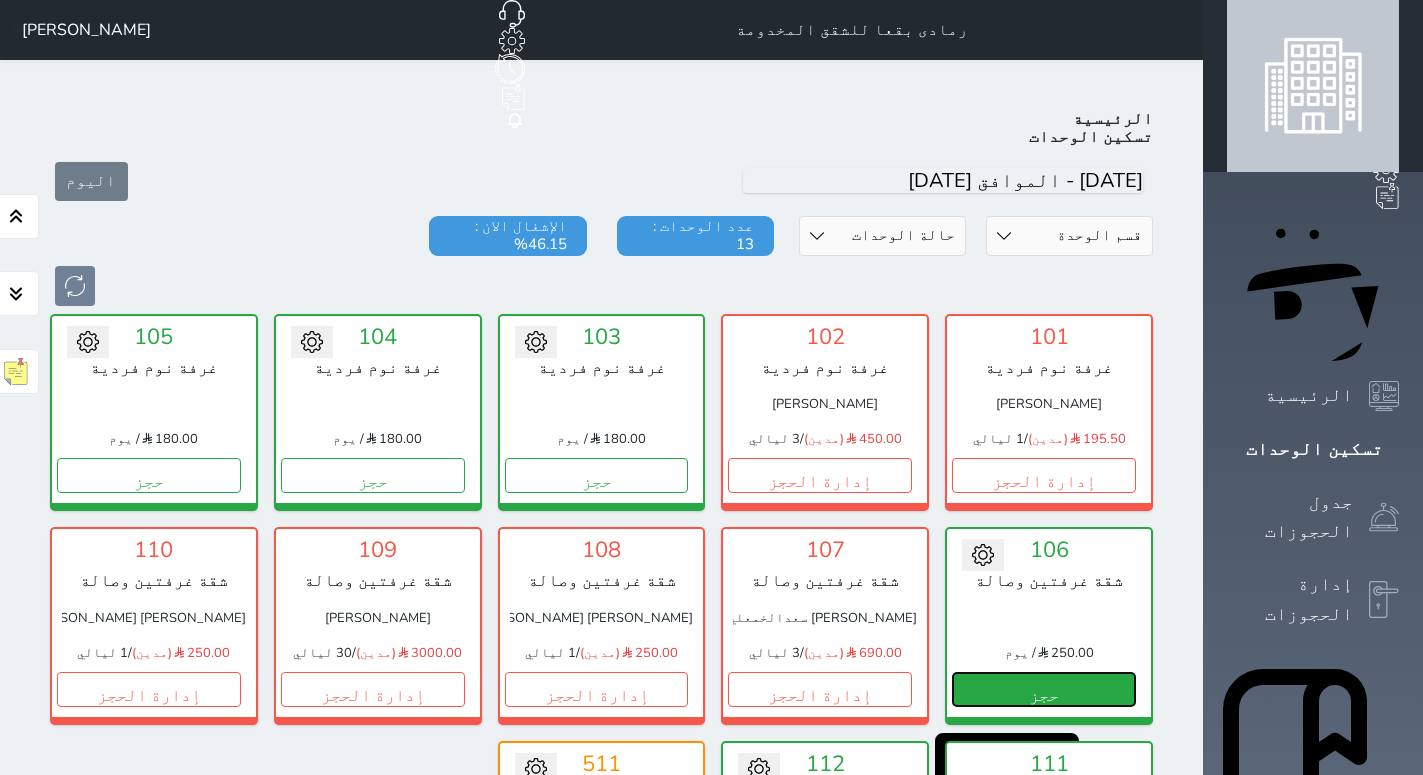 click on "حجز" at bounding box center (1044, 689) 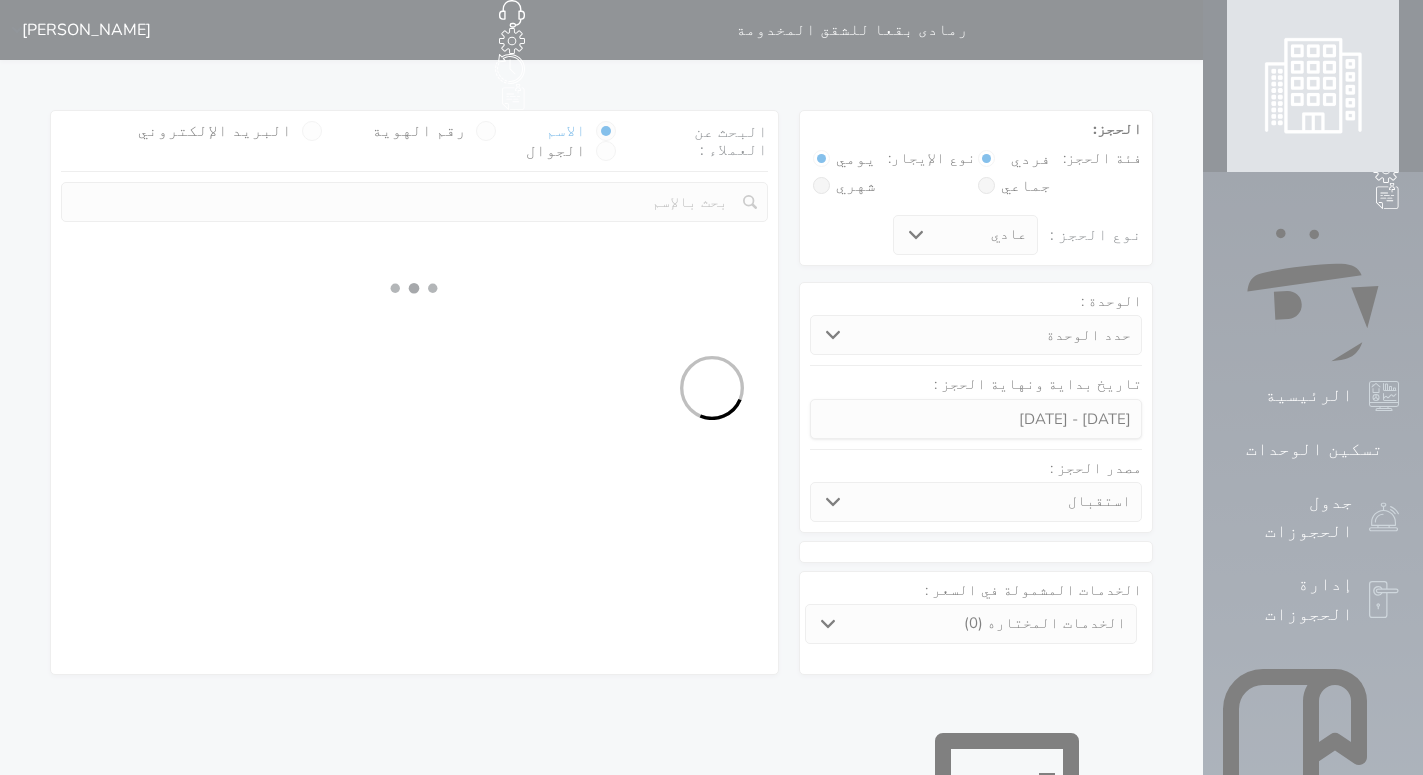select 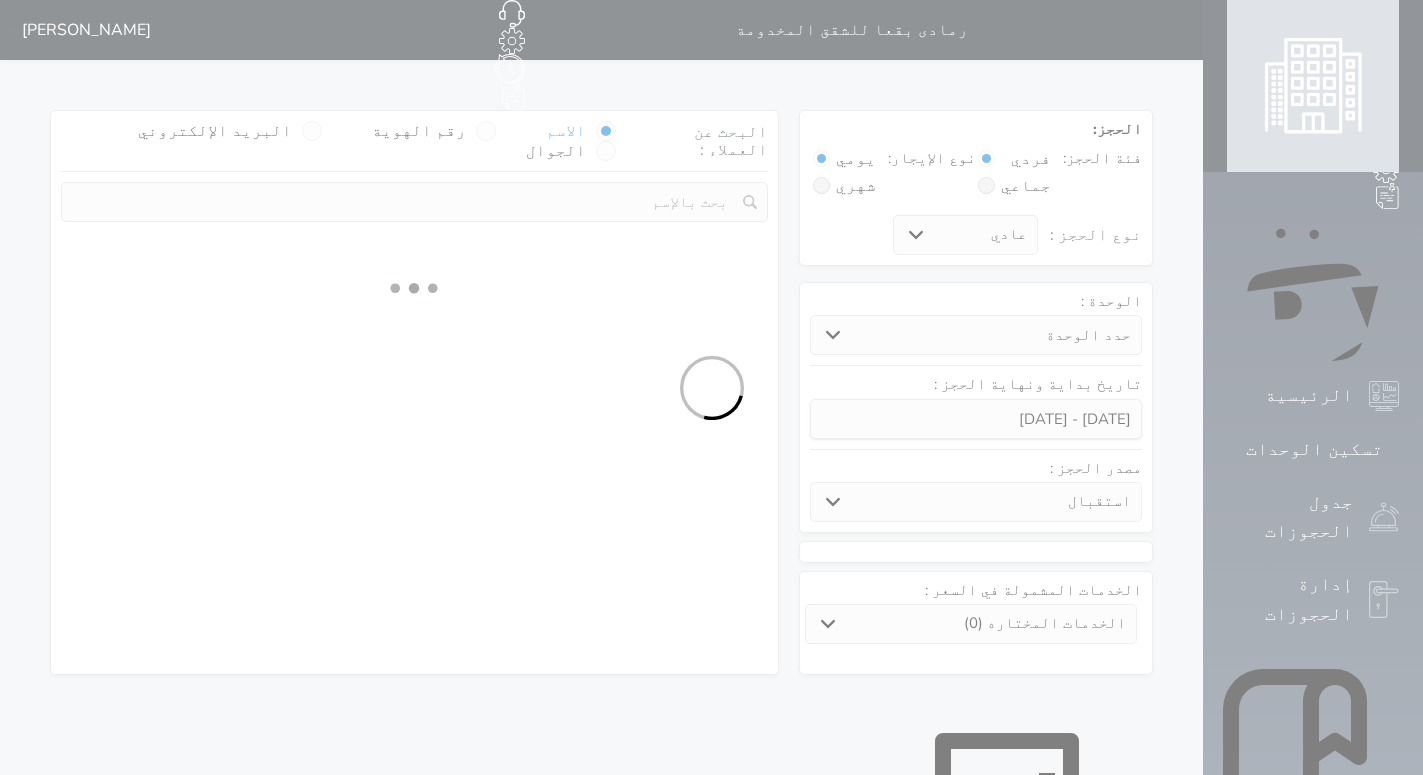 select on "6209" 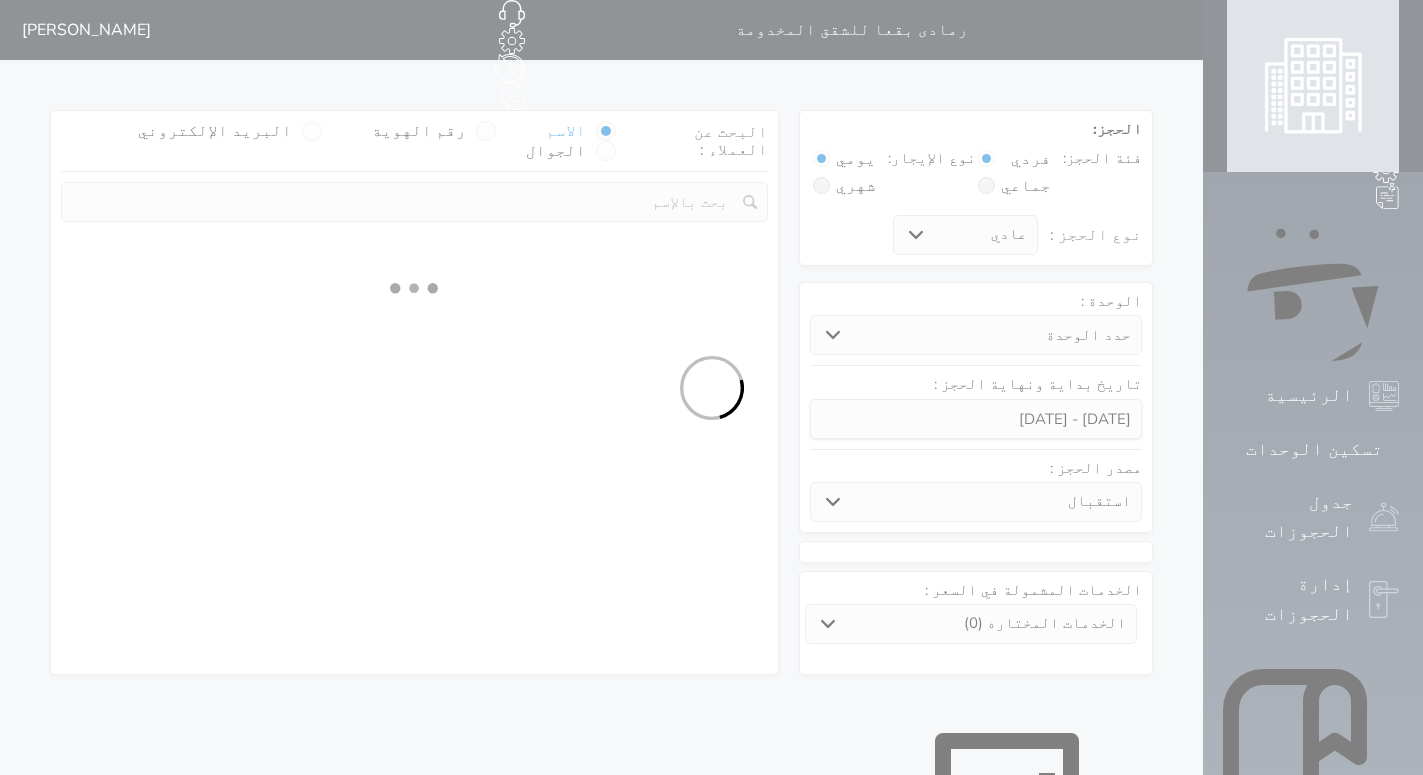 select 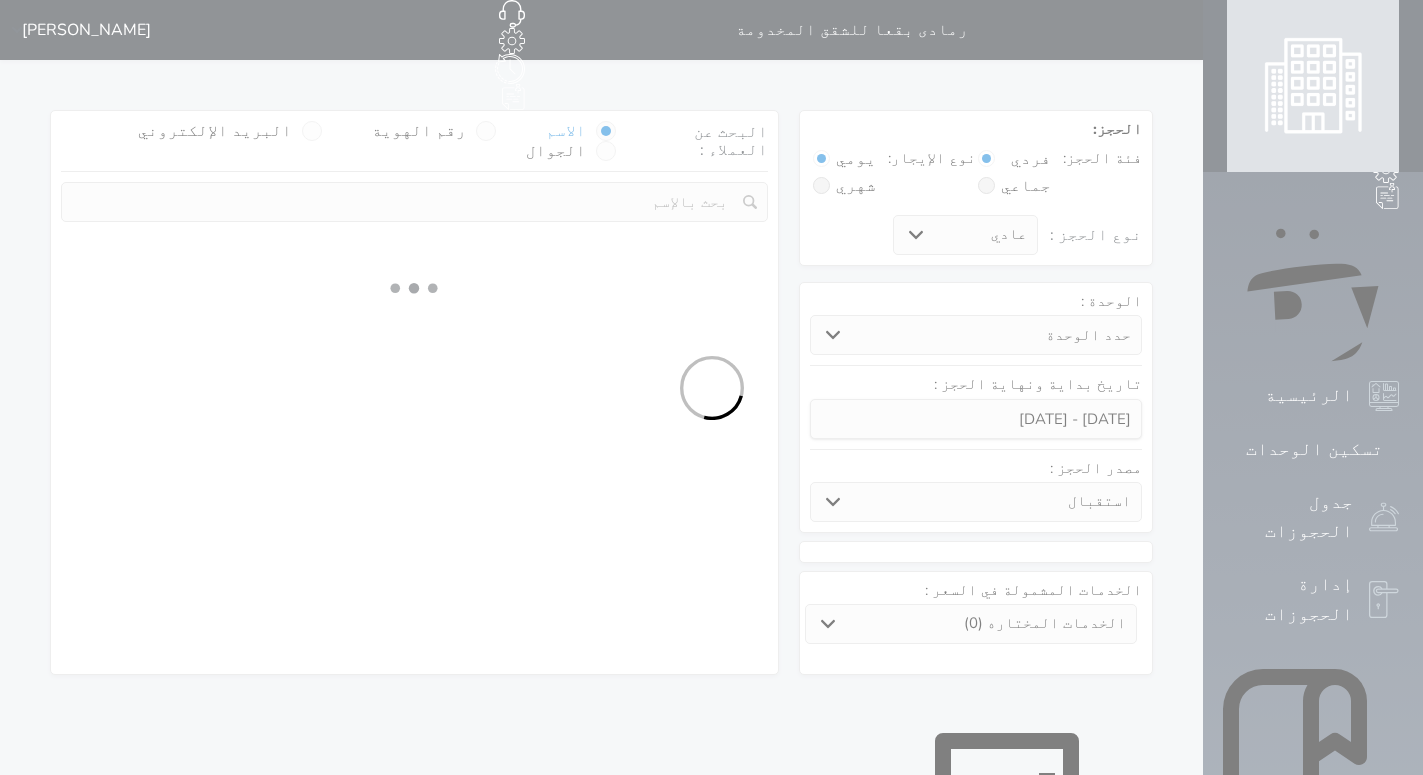 select on "1" 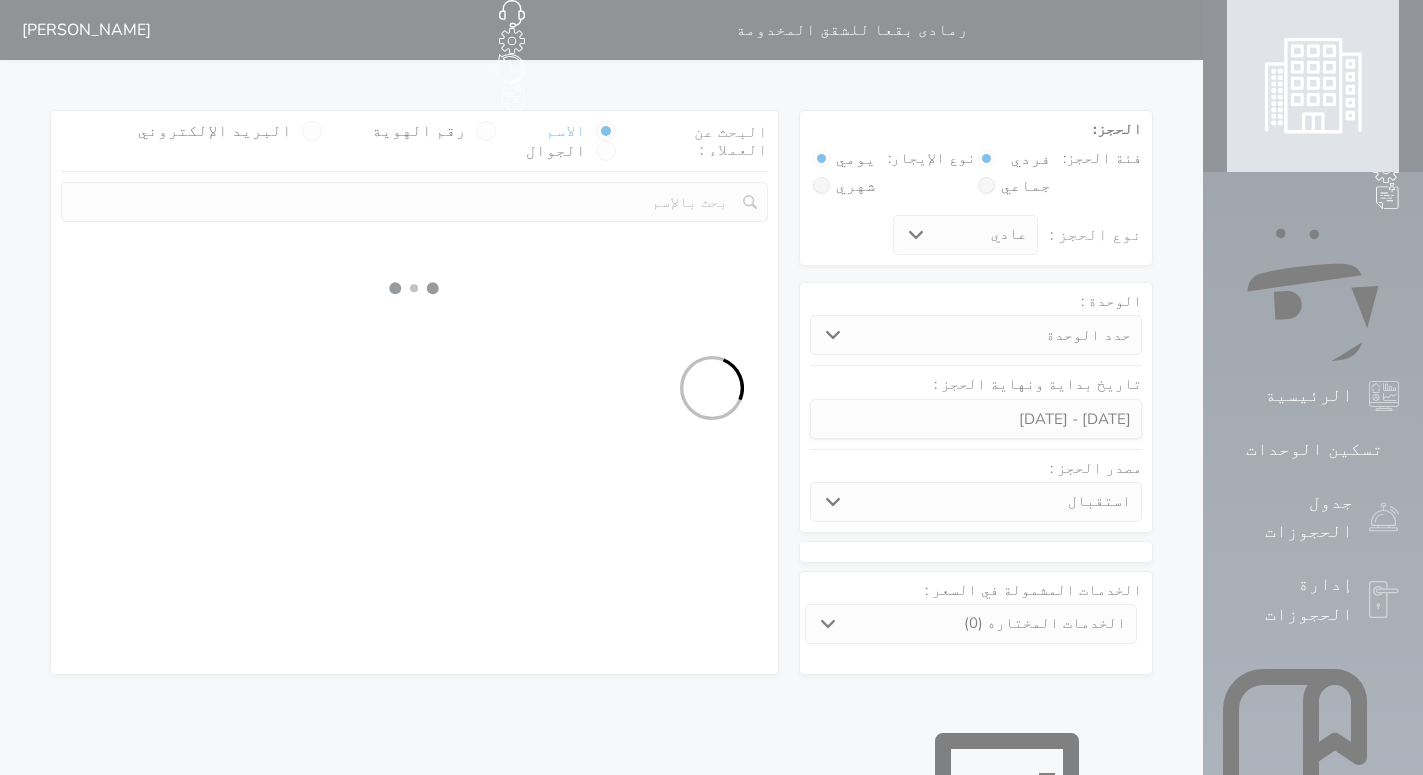 select on "113" 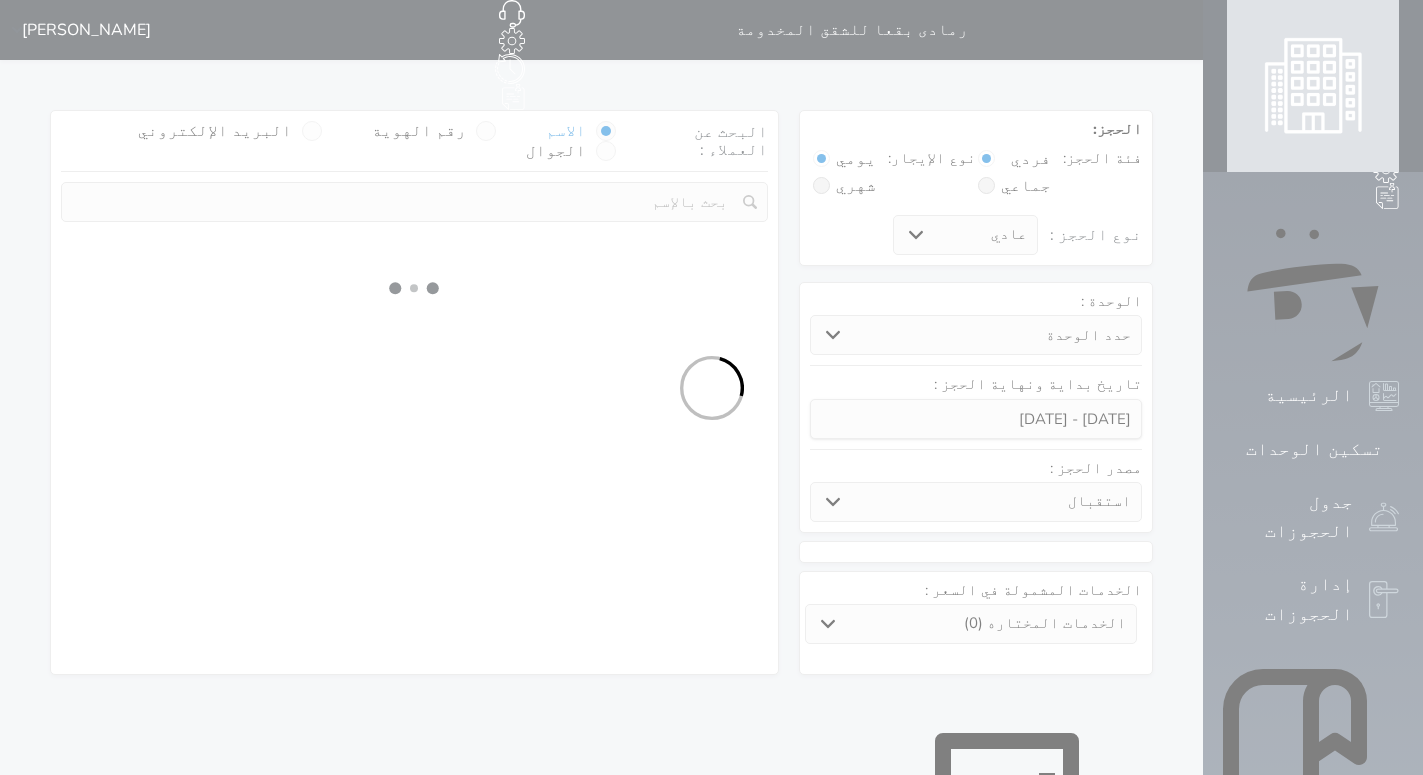 select on "1" 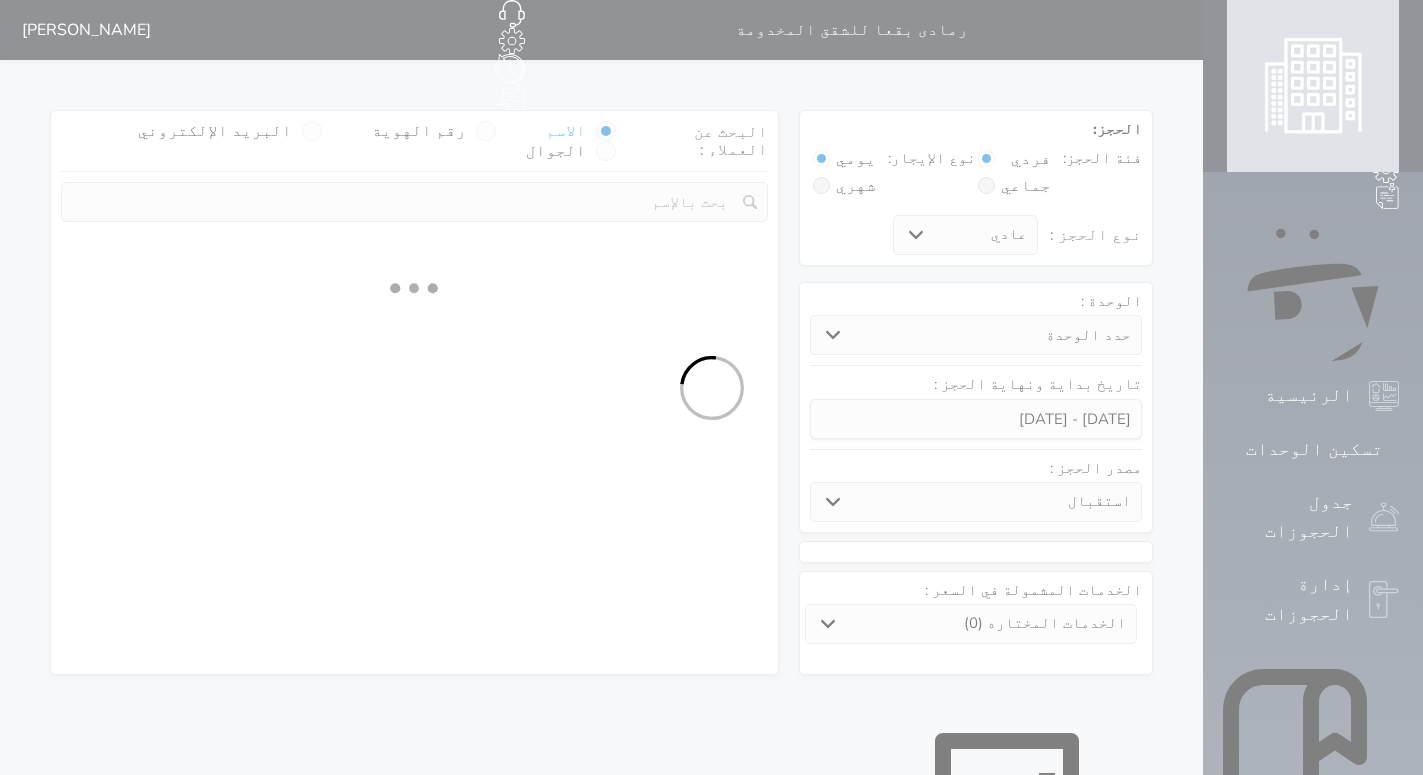 select 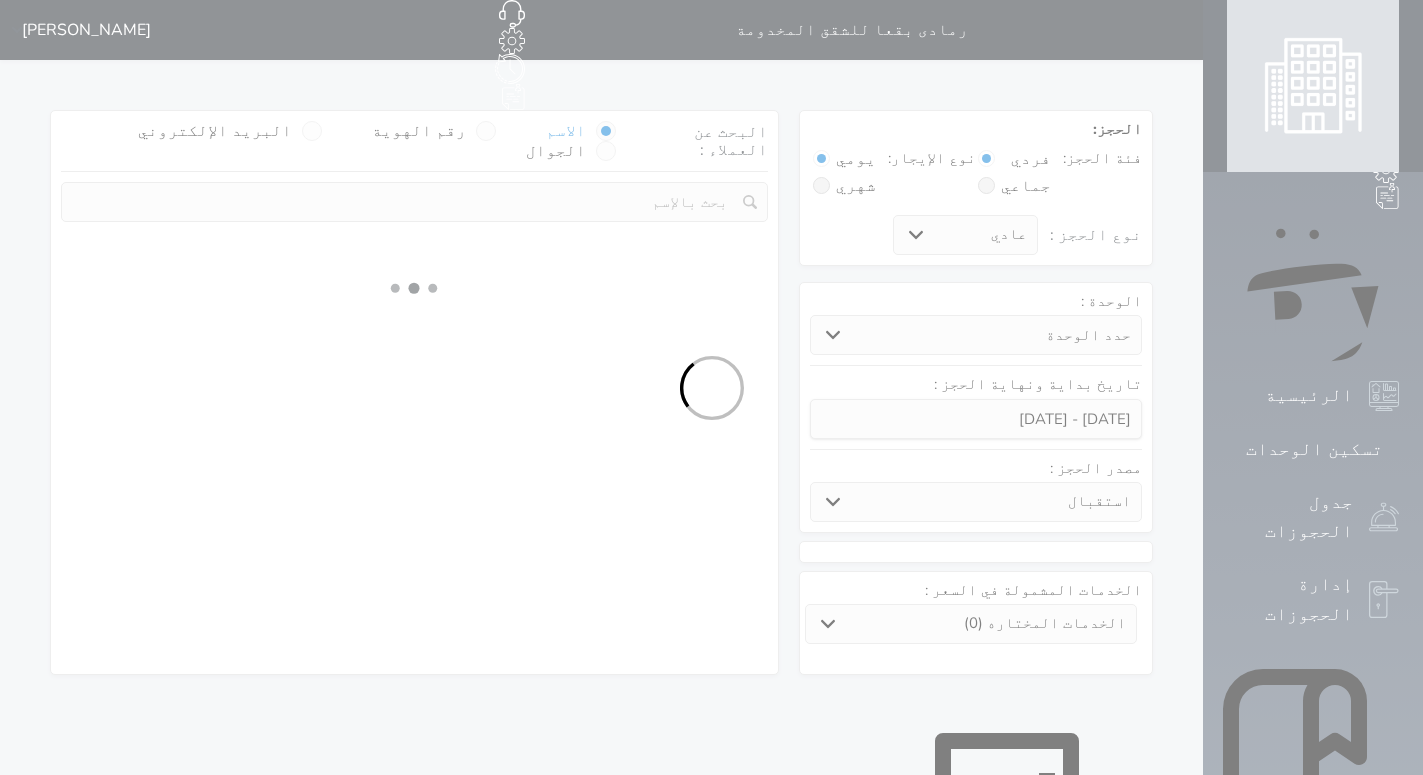 select on "7" 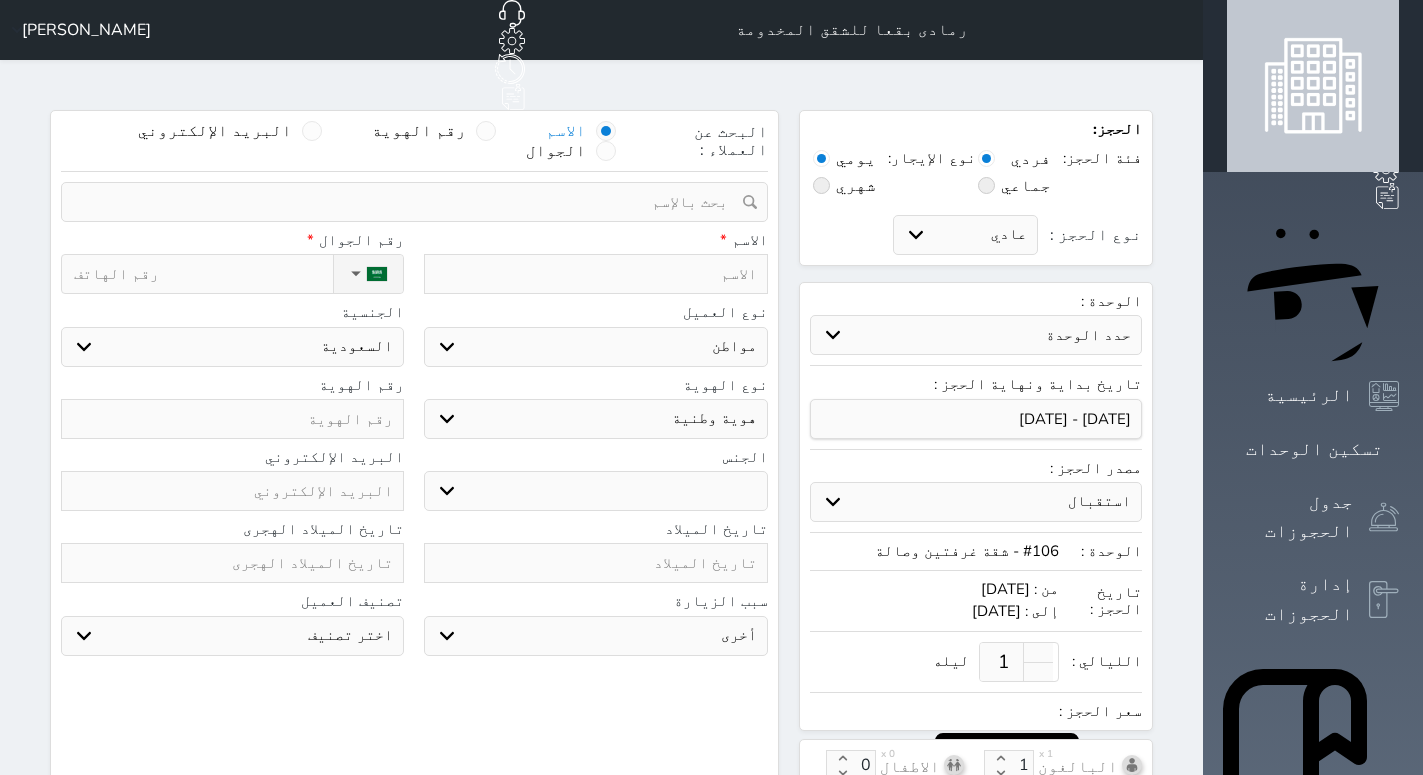 select on "10266" 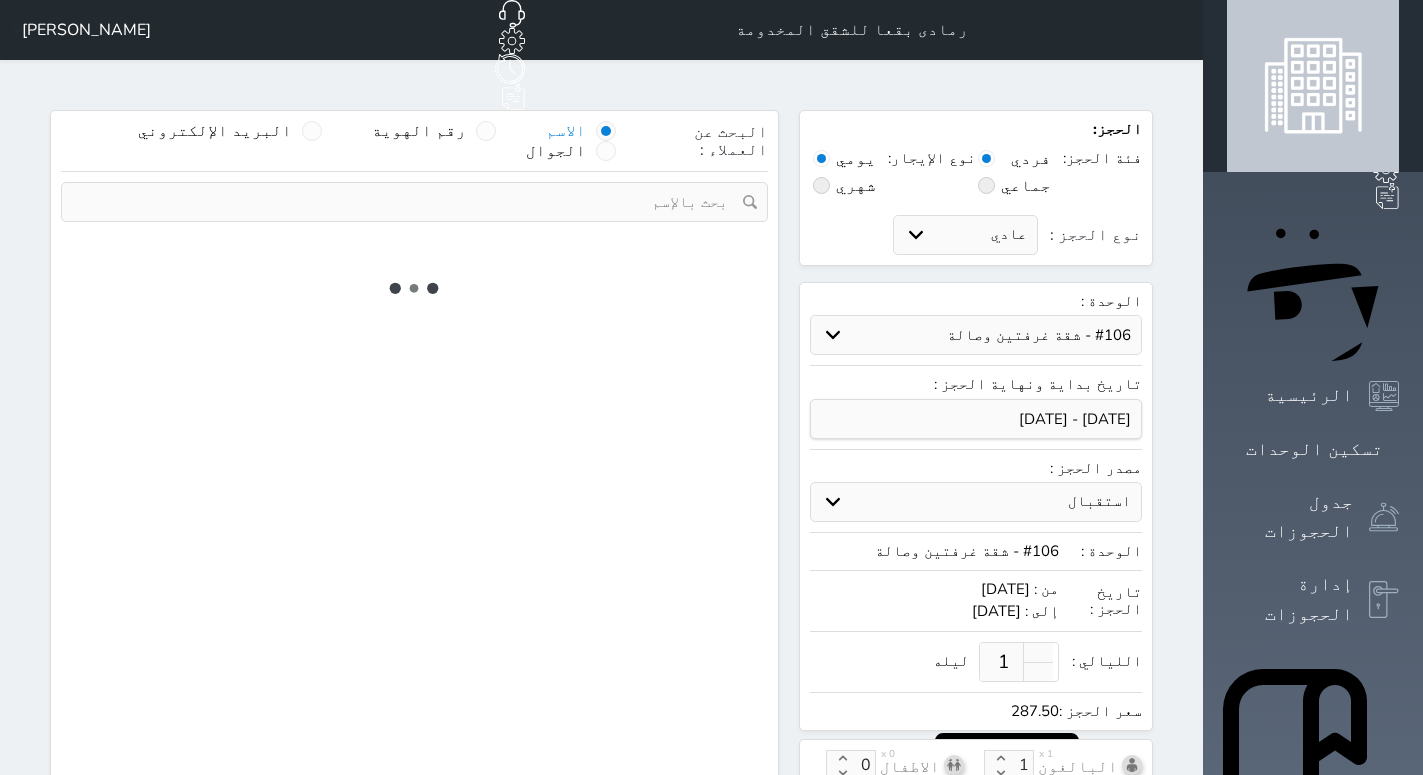 select on "1" 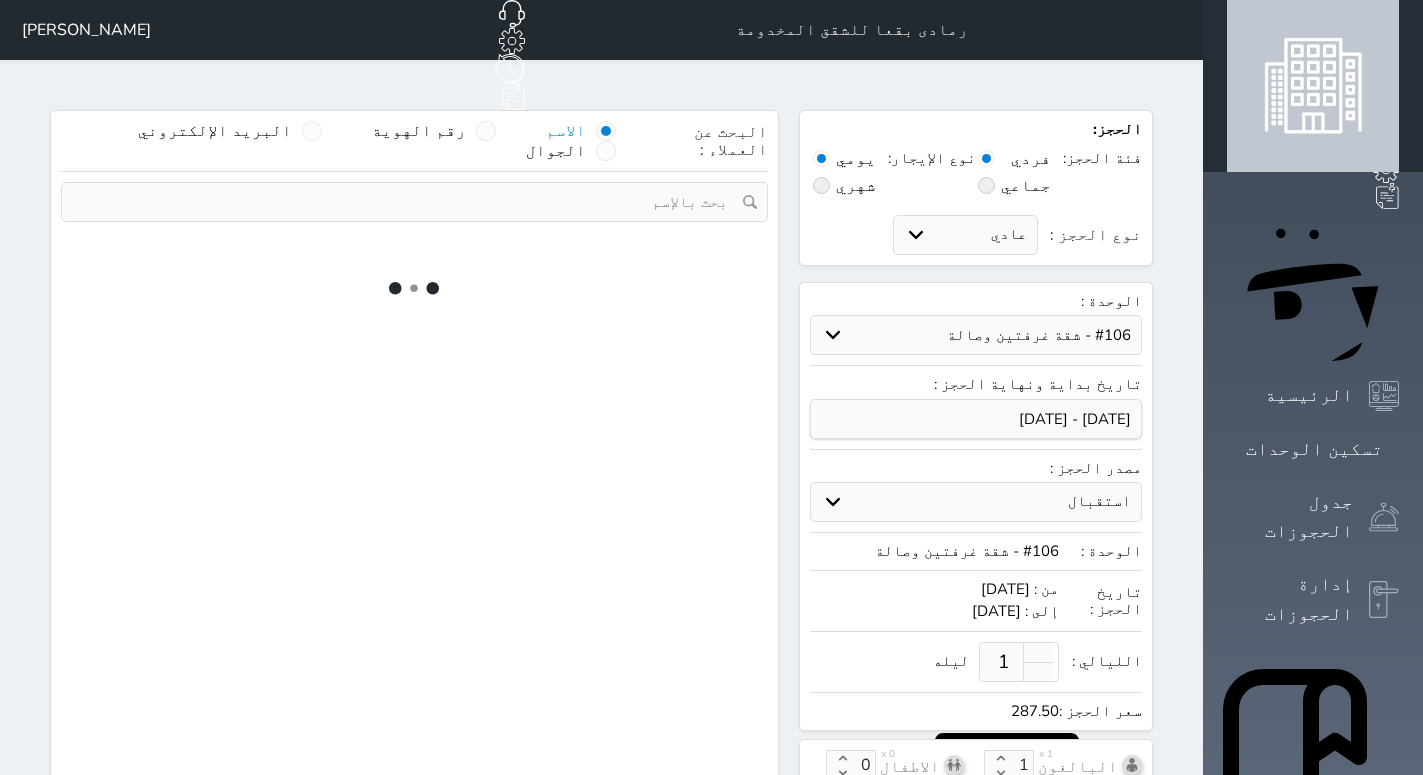 select on "113" 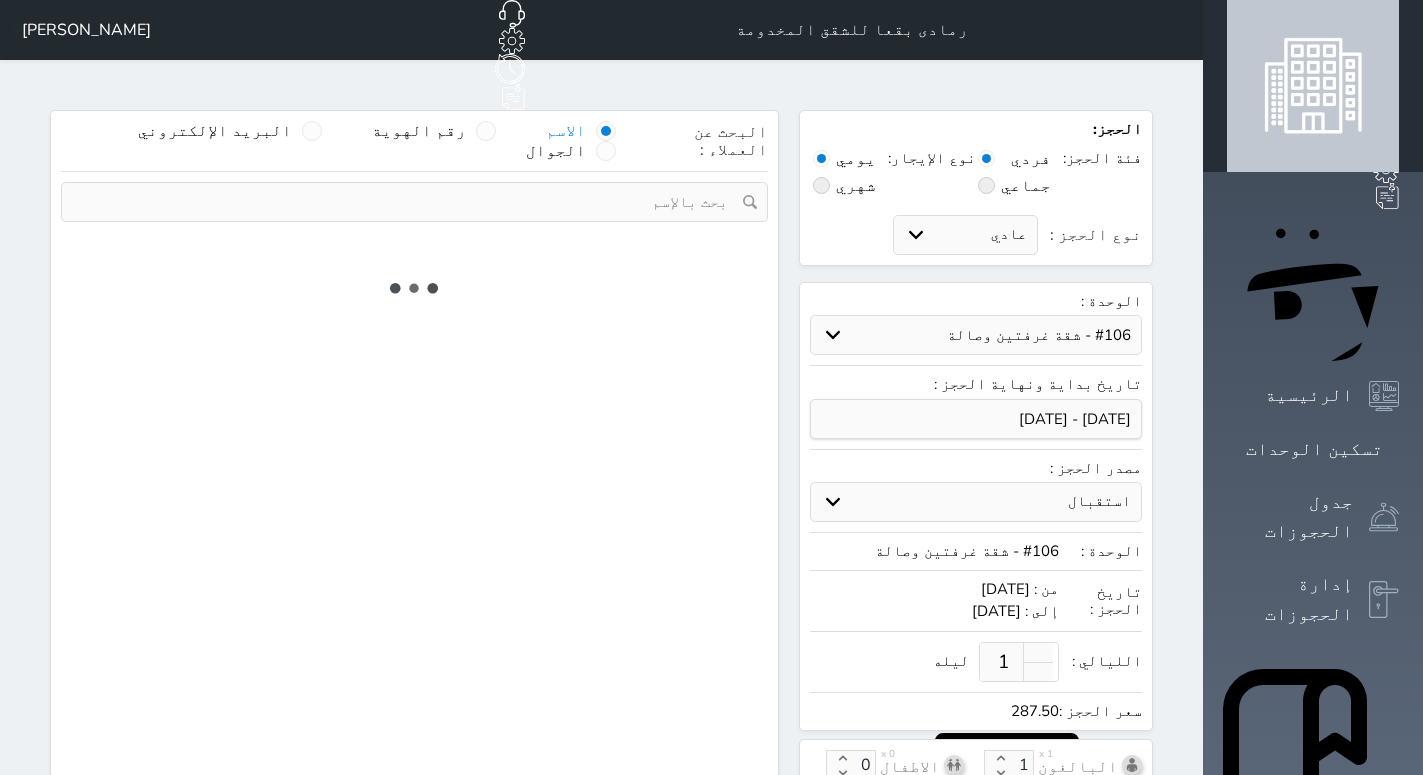 select on "1" 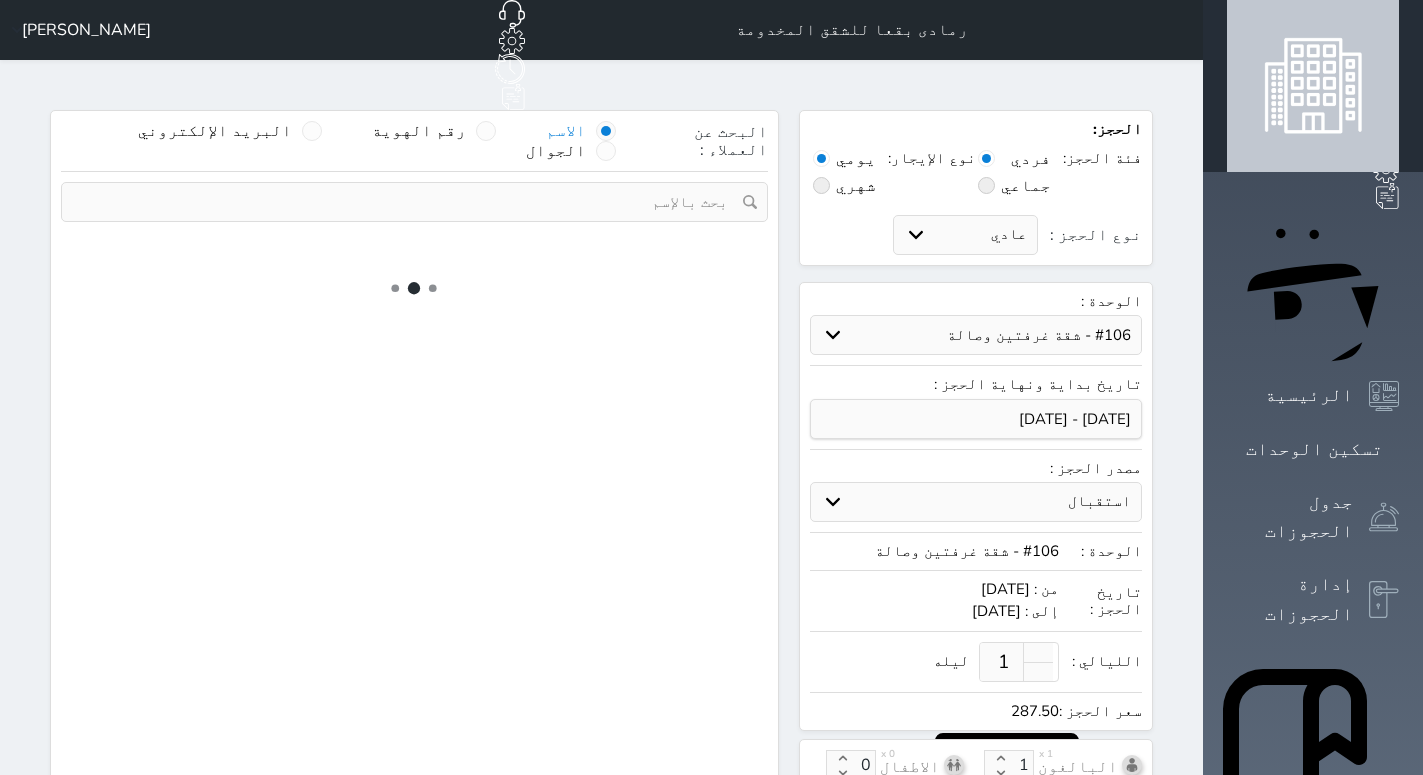 select 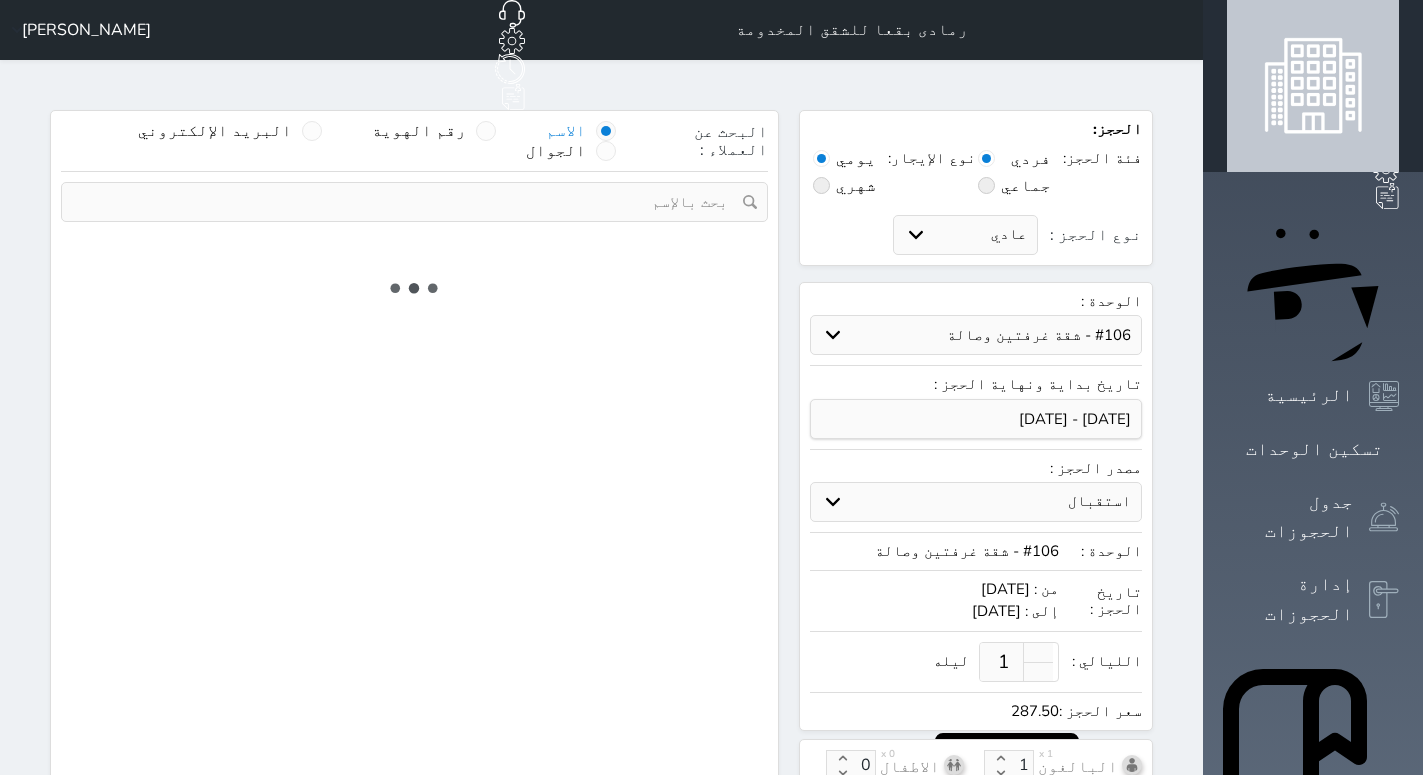 select on "7" 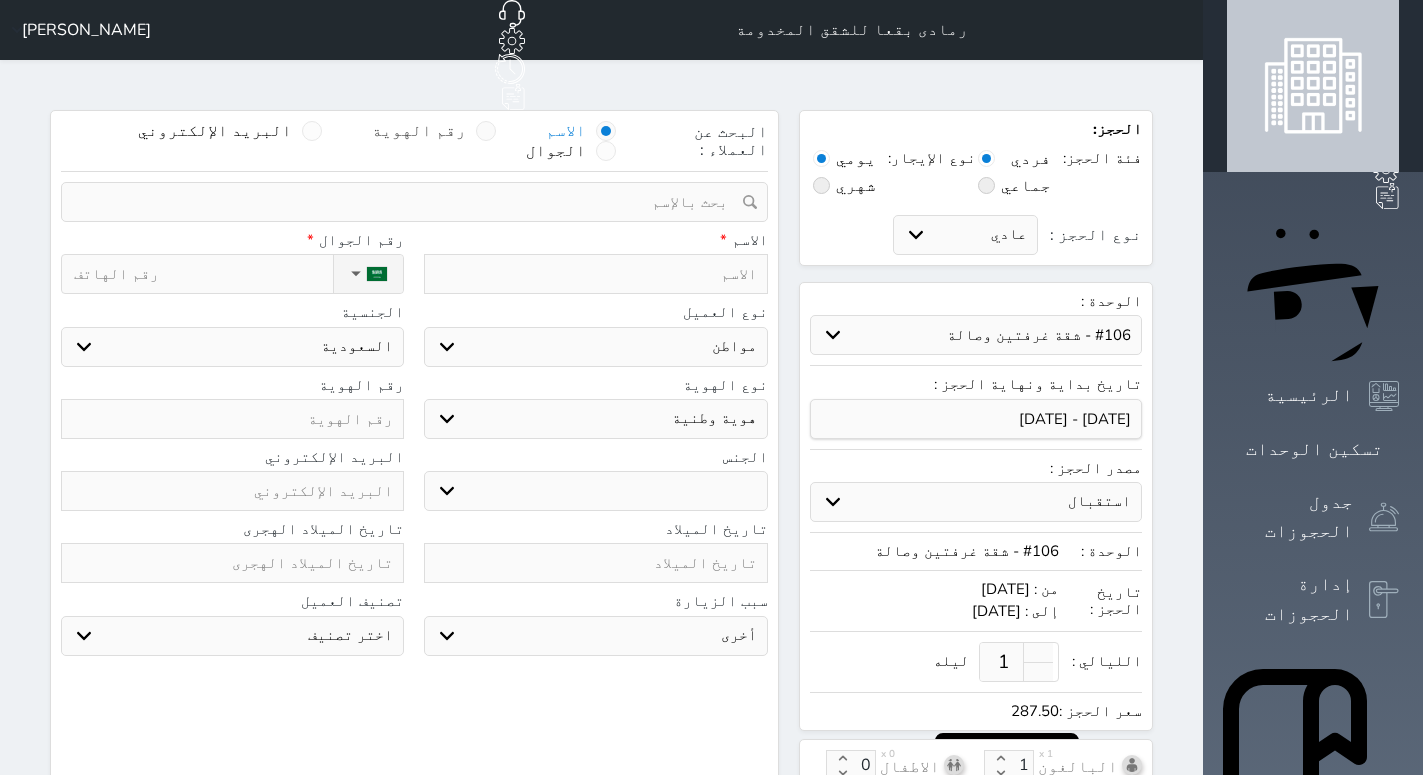 click on "رقم الهوية" at bounding box center [419, 131] 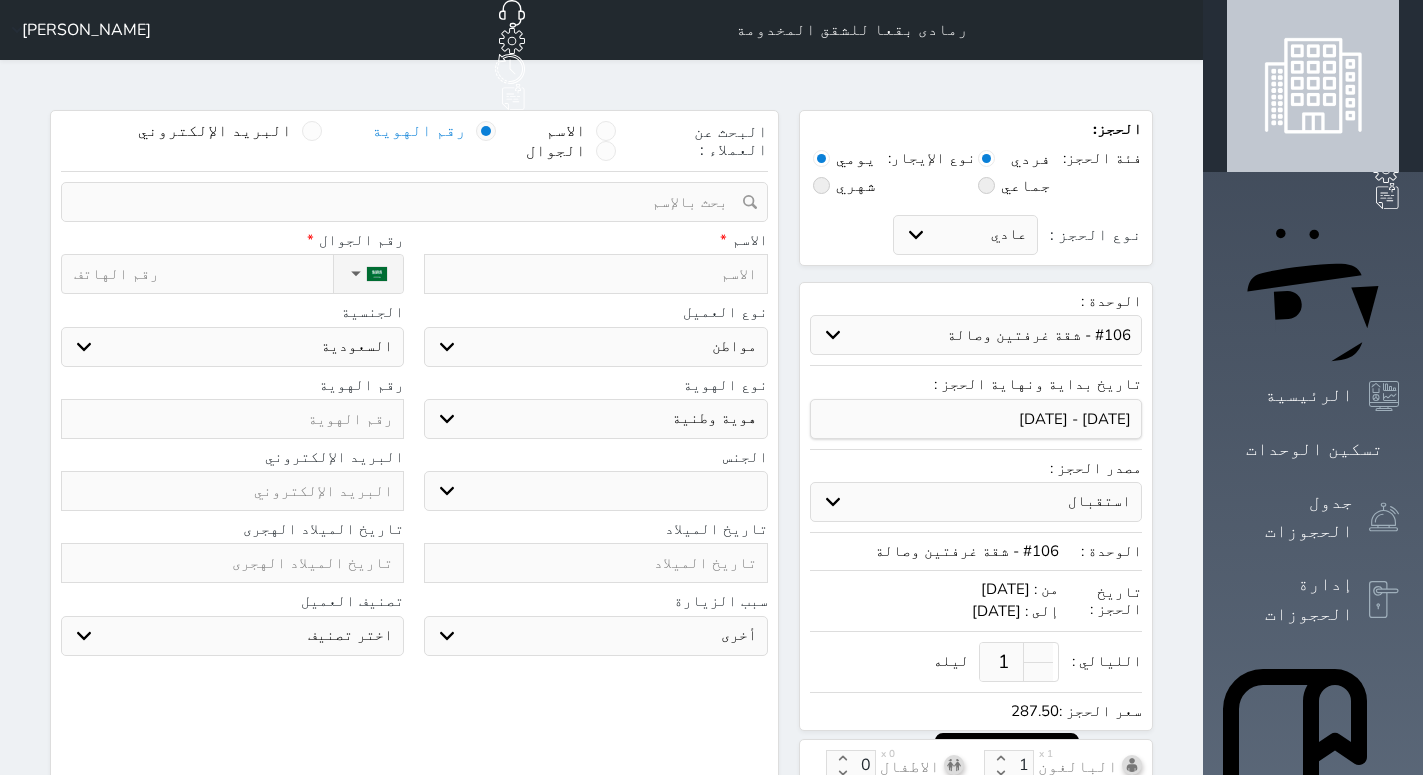 select 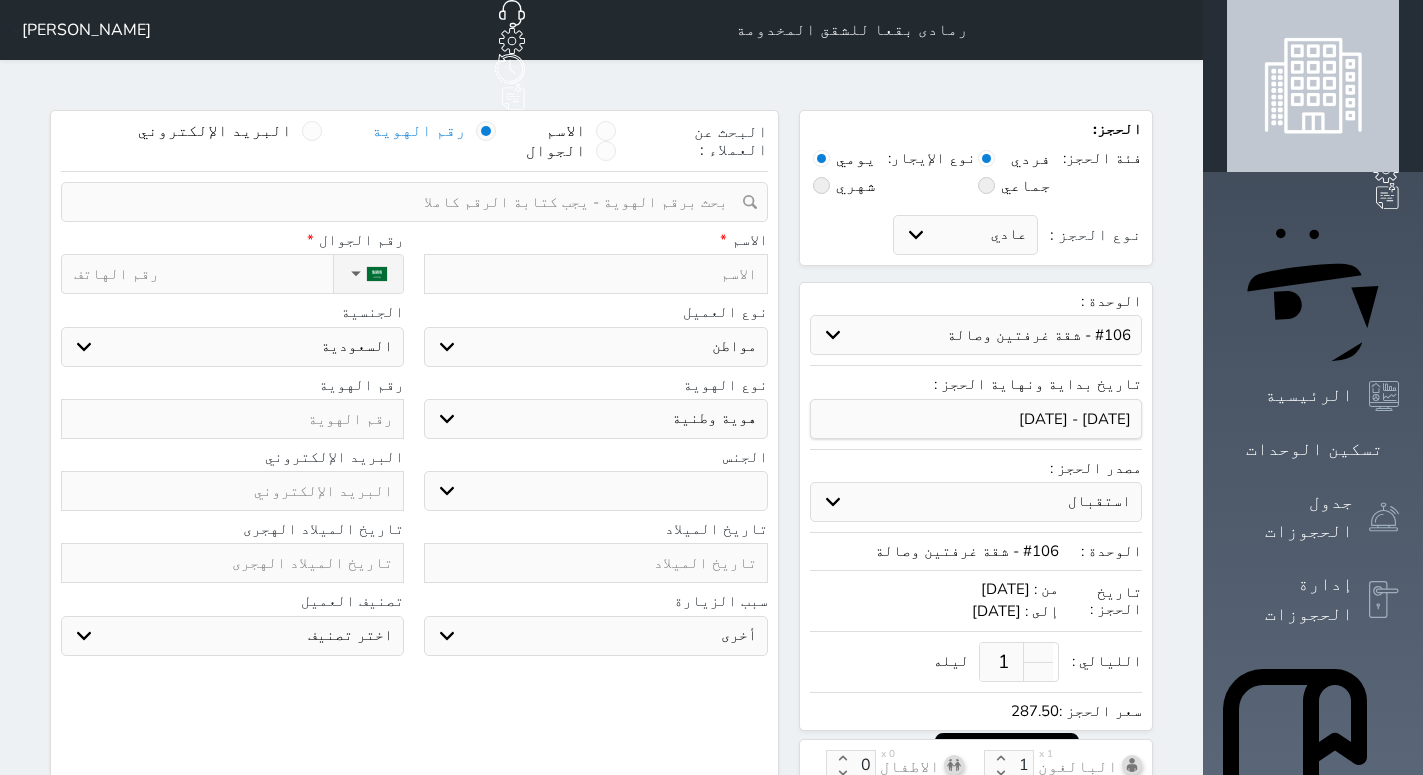 click at bounding box center [407, 202] 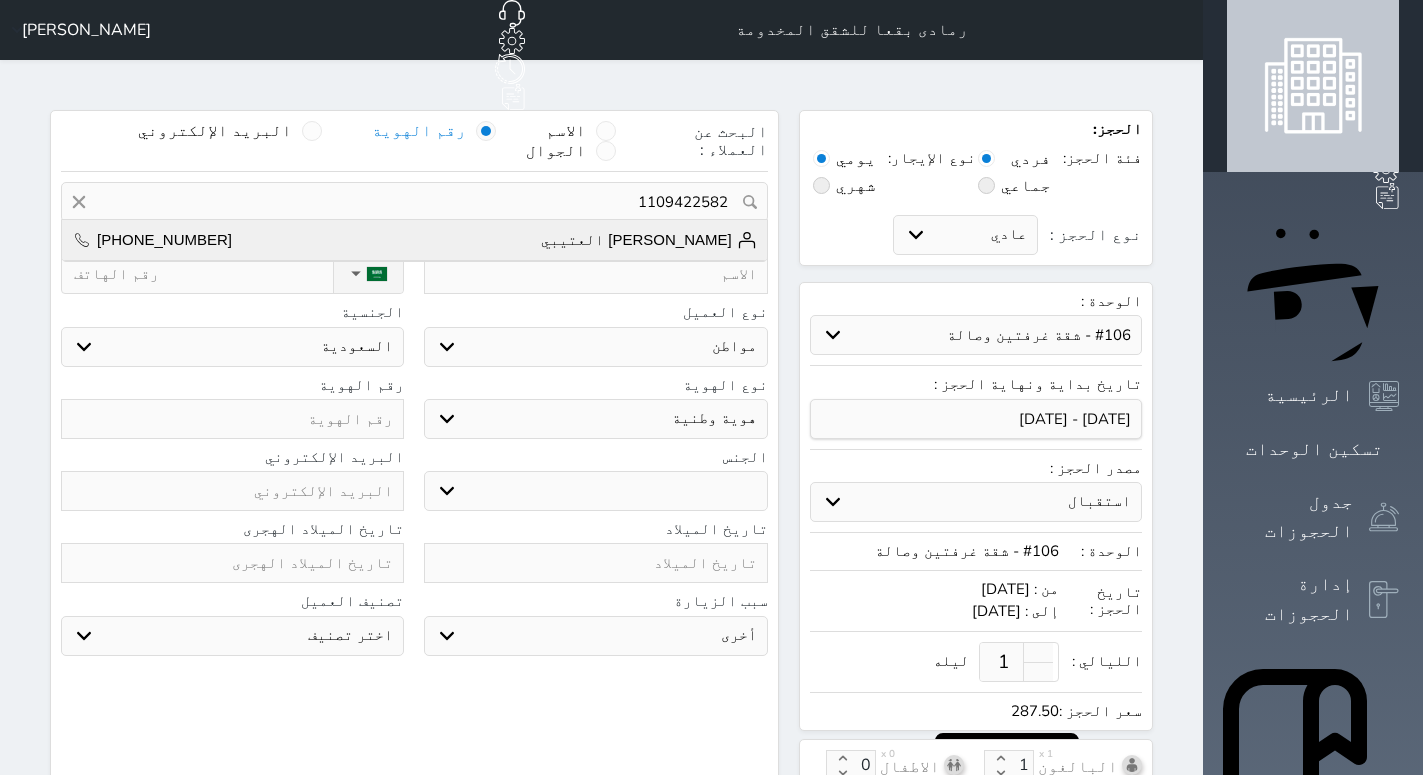 click on "[PERSON_NAME] العتيبي" at bounding box center [649, 240] 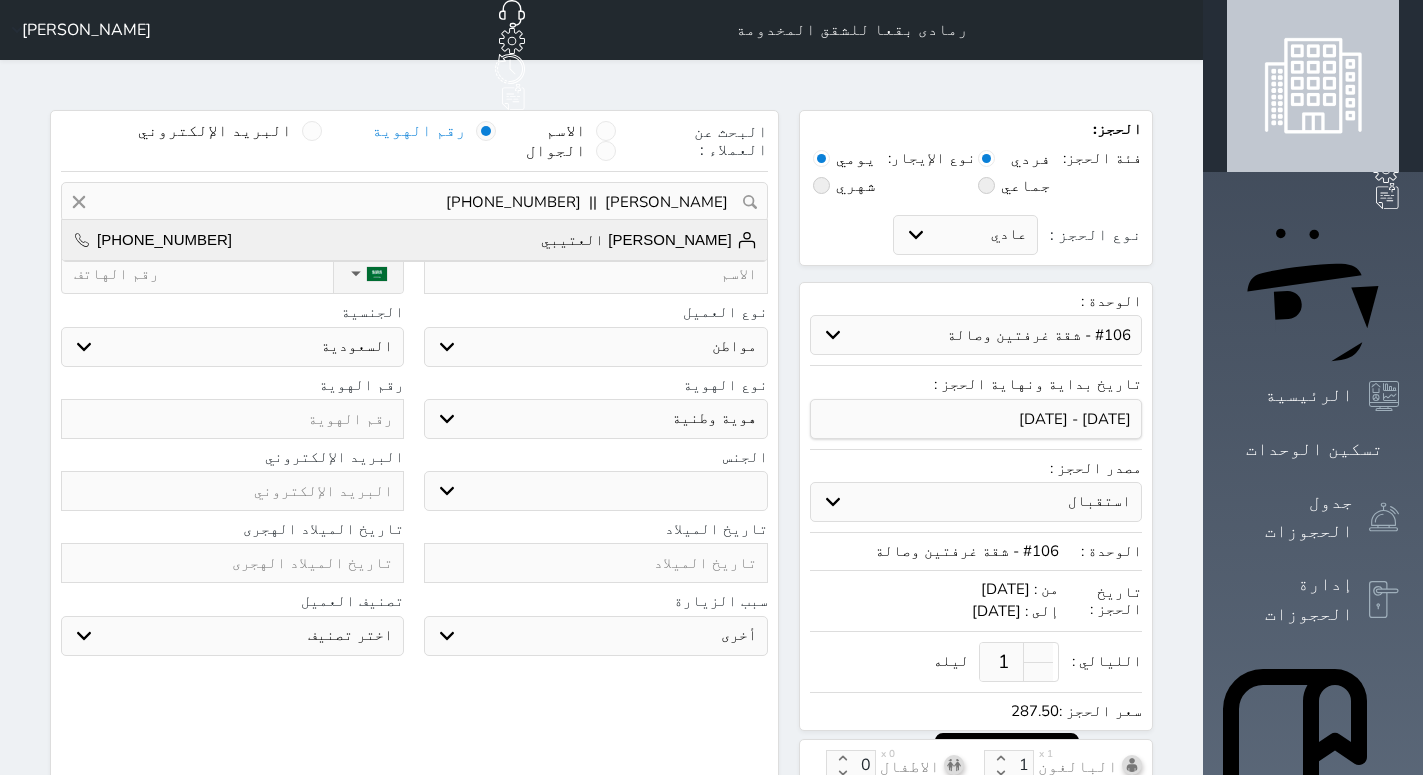 type on "[PERSON_NAME] العتيبي" 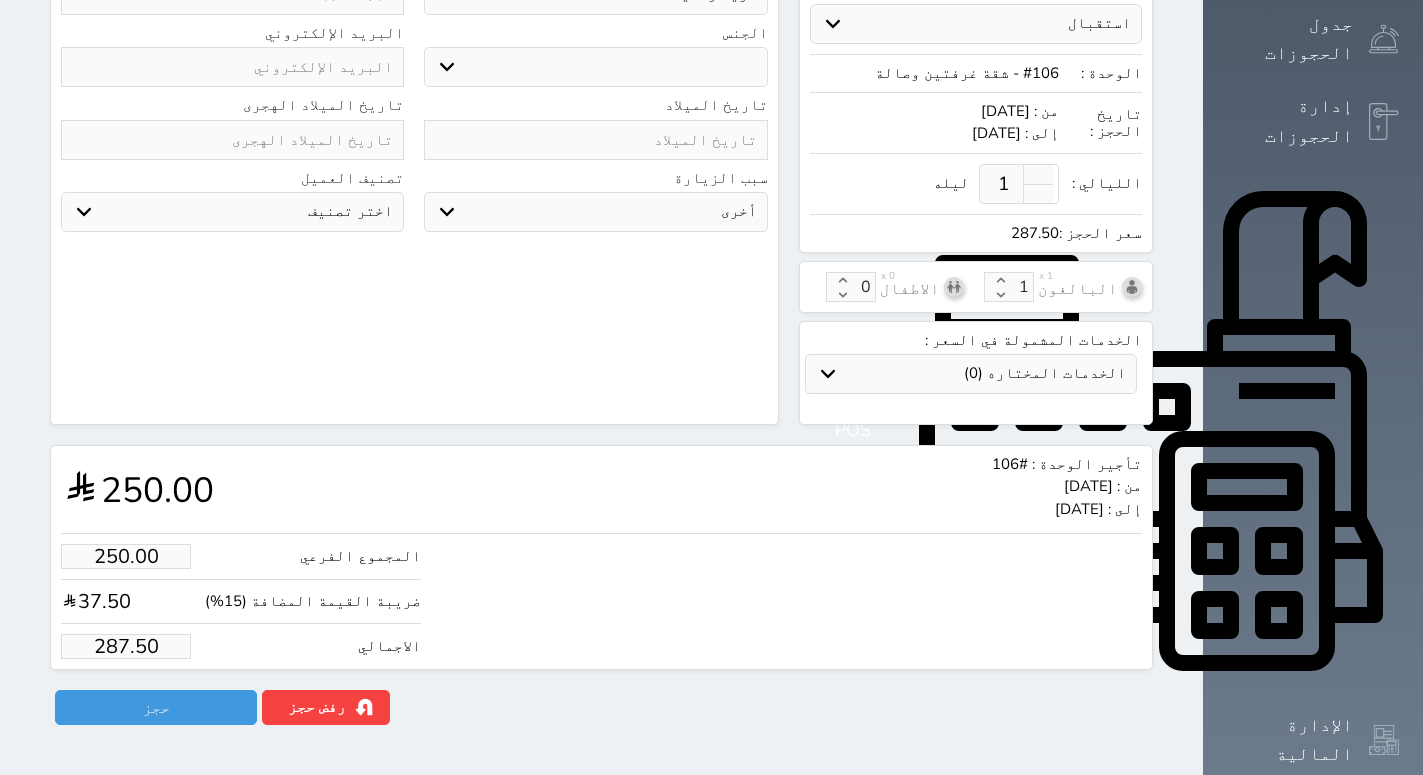 scroll, scrollTop: 510, scrollLeft: 0, axis: vertical 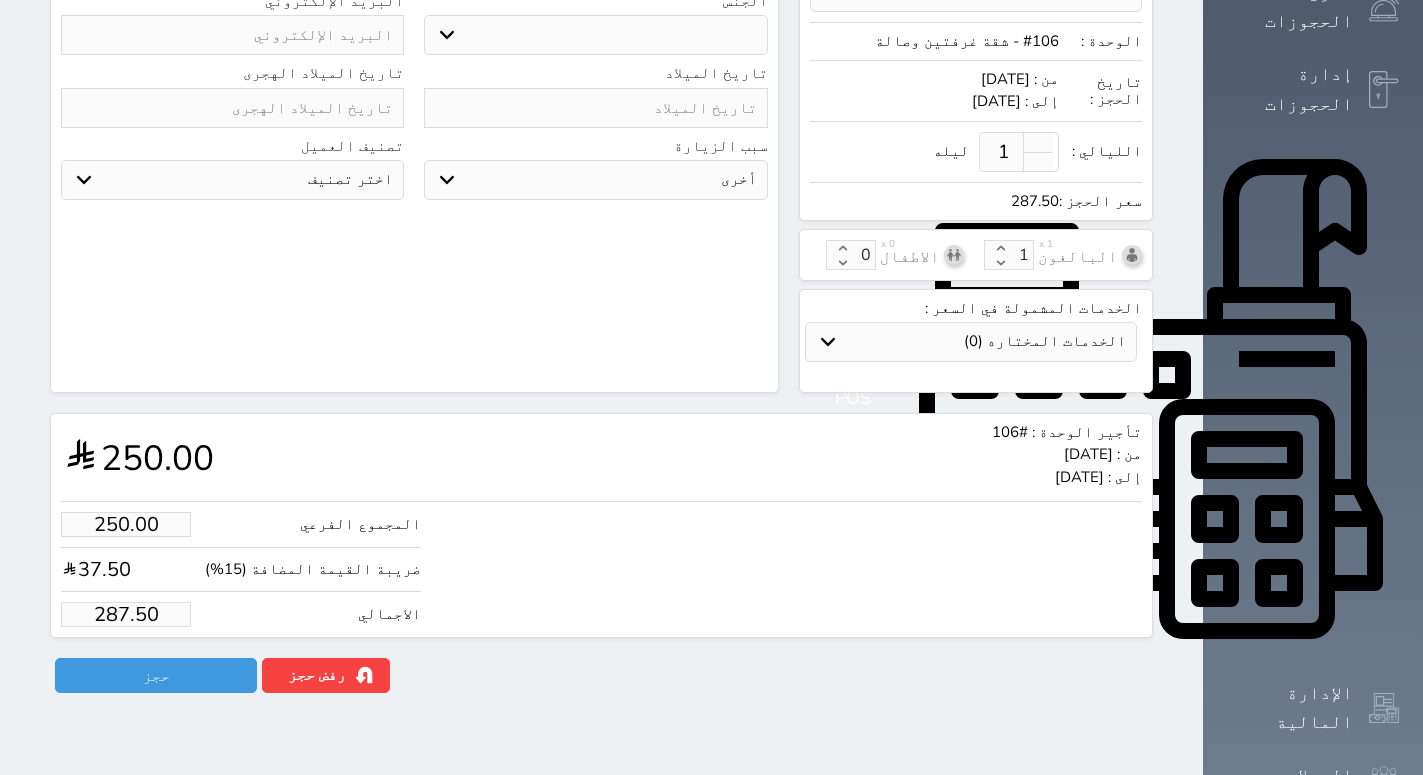 drag, startPoint x: 131, startPoint y: 597, endPoint x: 43, endPoint y: 616, distance: 90.02777 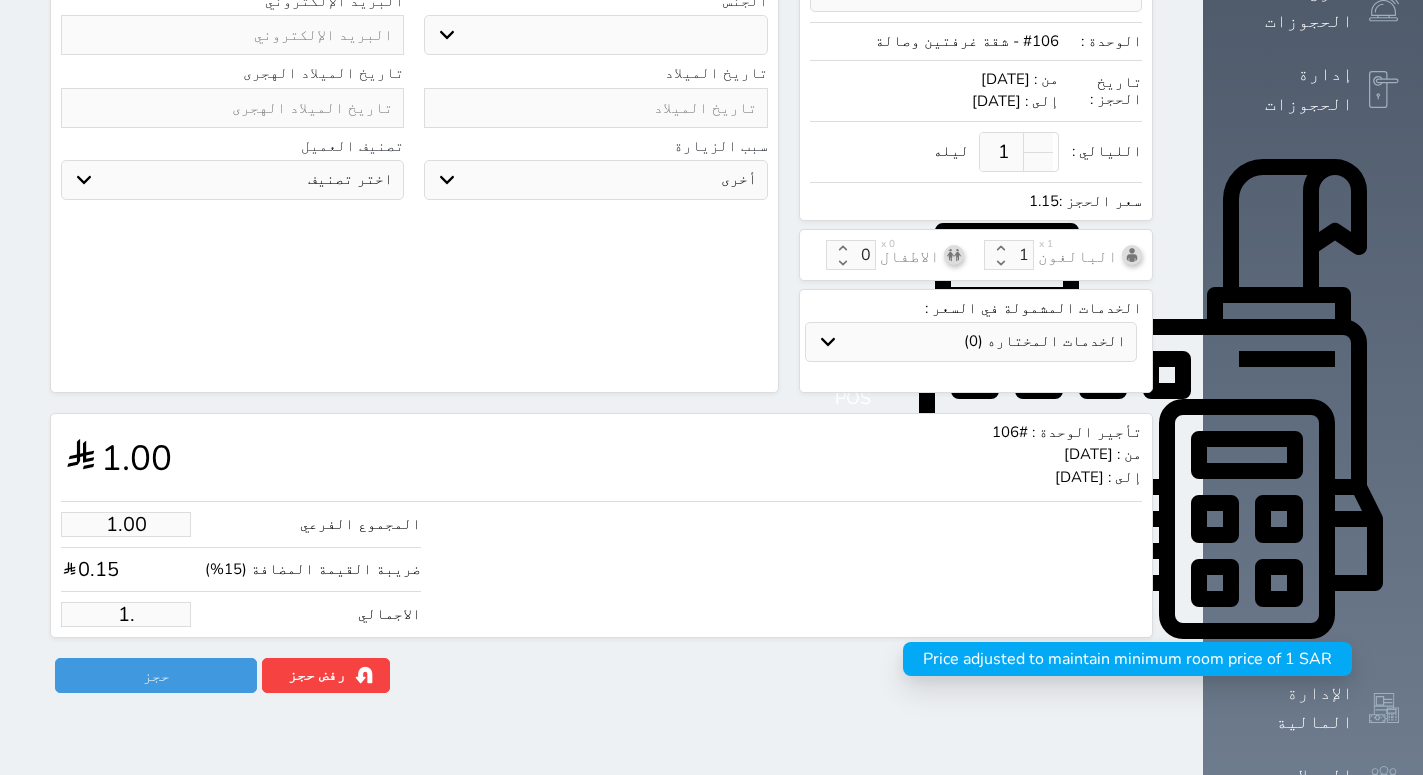 type on "1" 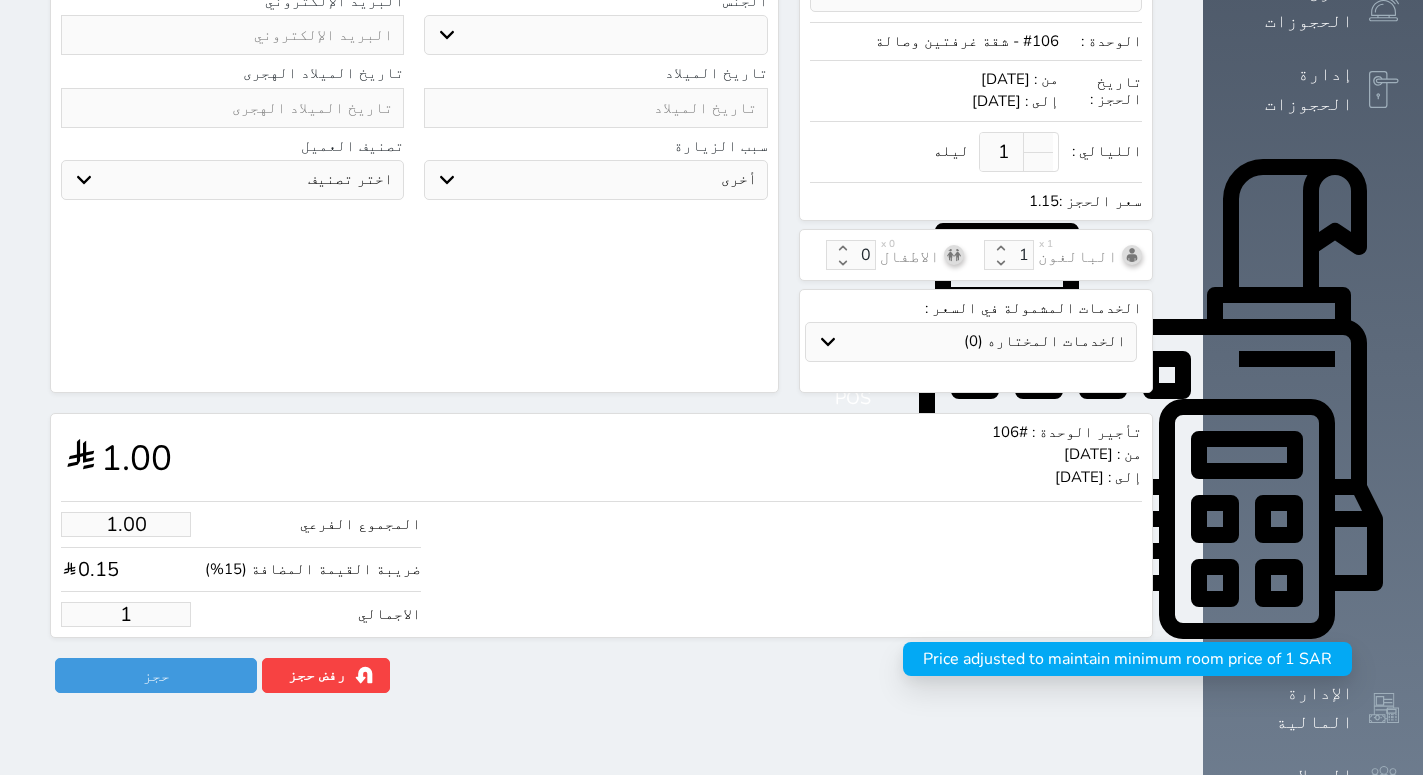 type 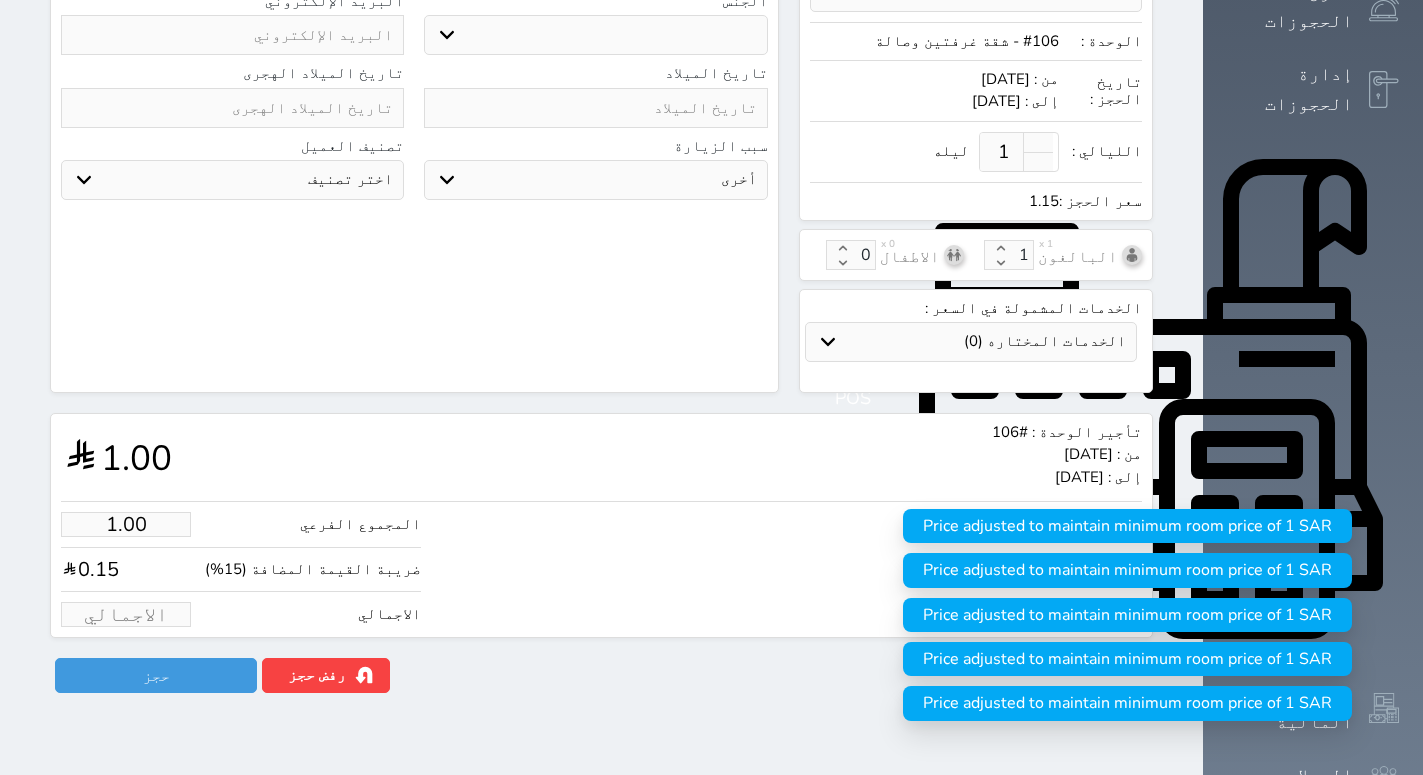 type on "1.74" 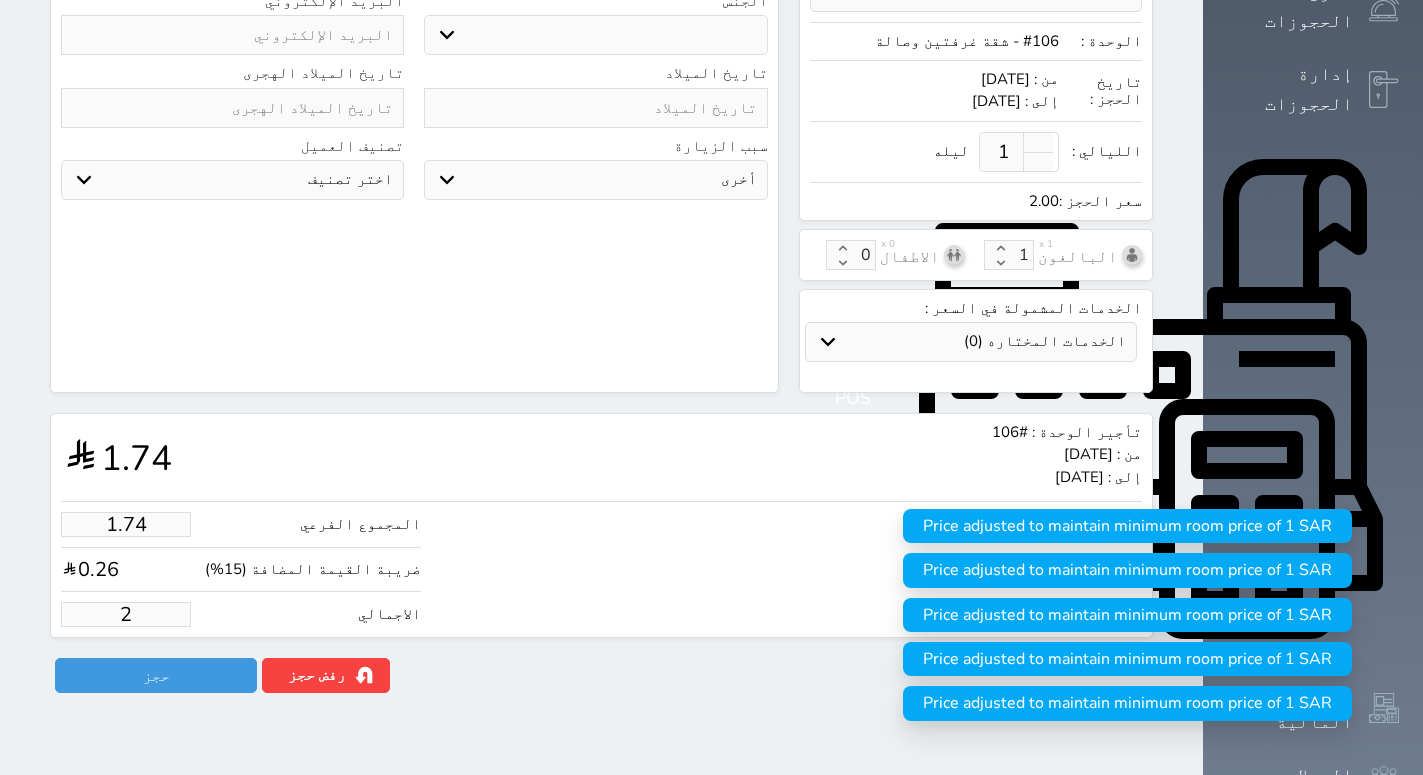 type on "21.74" 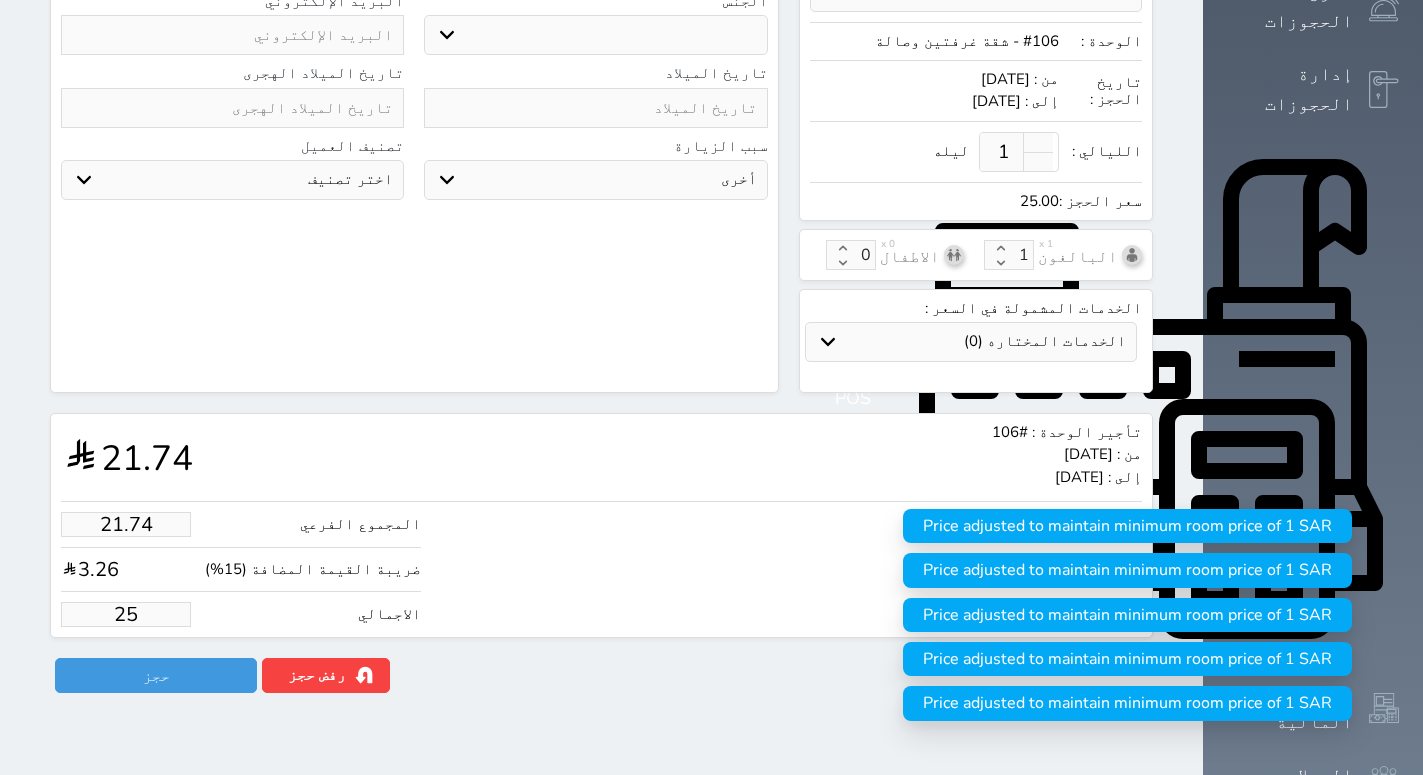 type on "217.39" 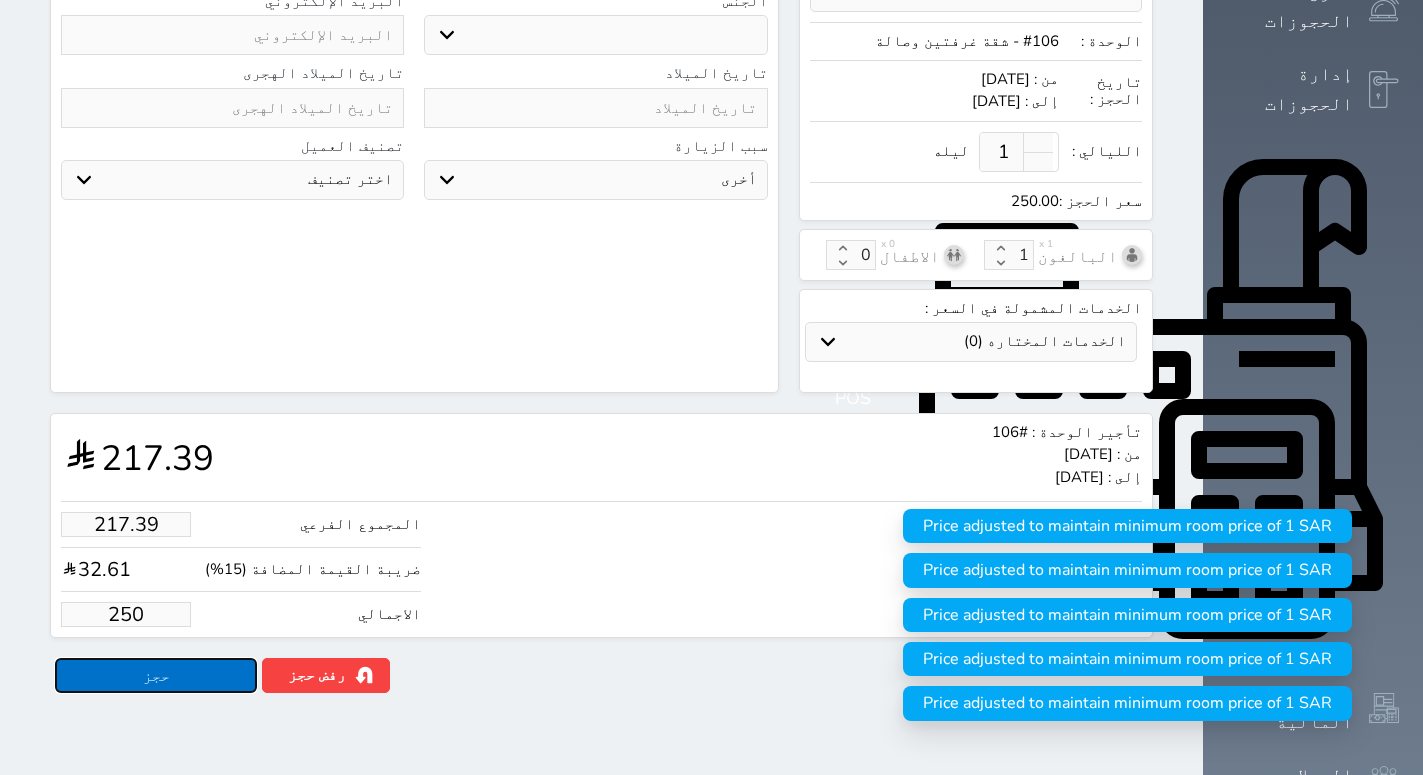 type on "250.00" 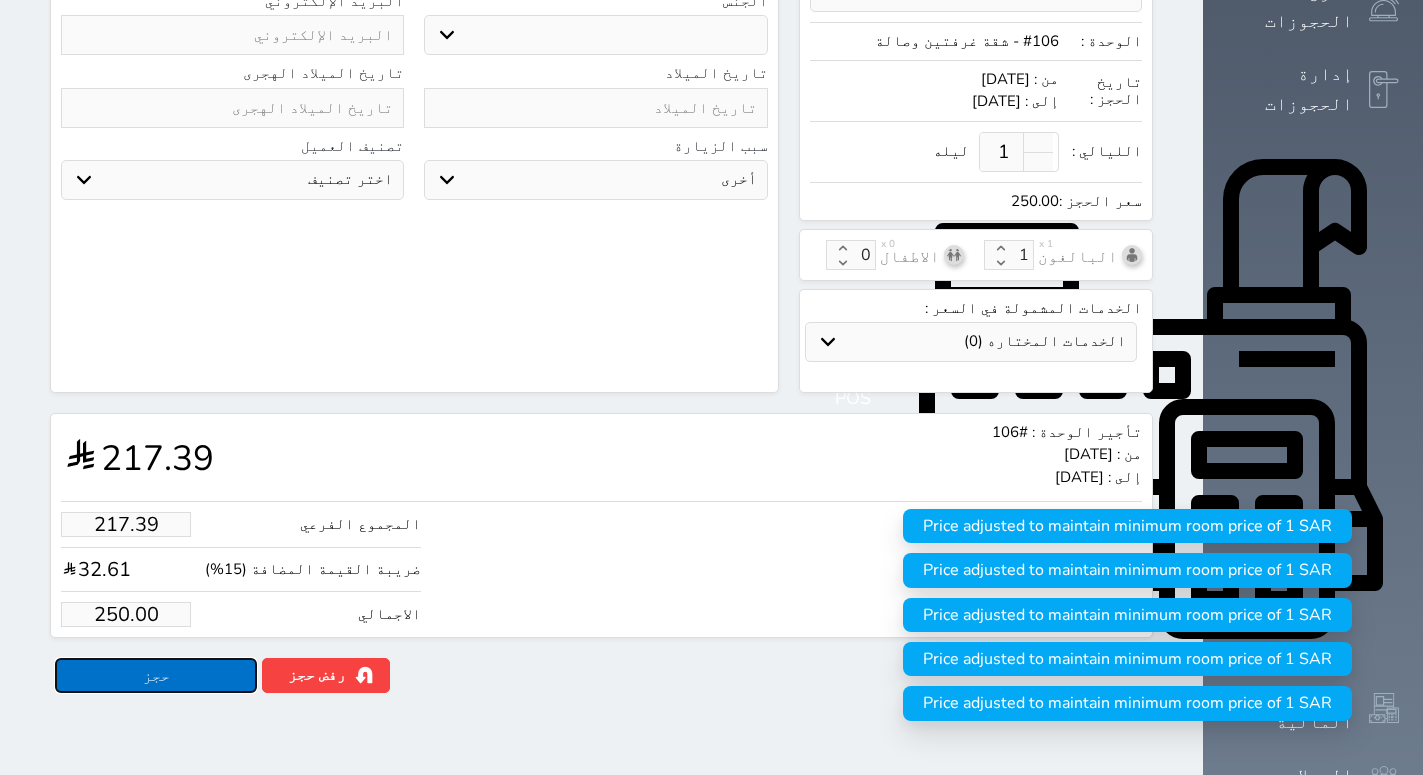 click on "حجز" at bounding box center (156, 675) 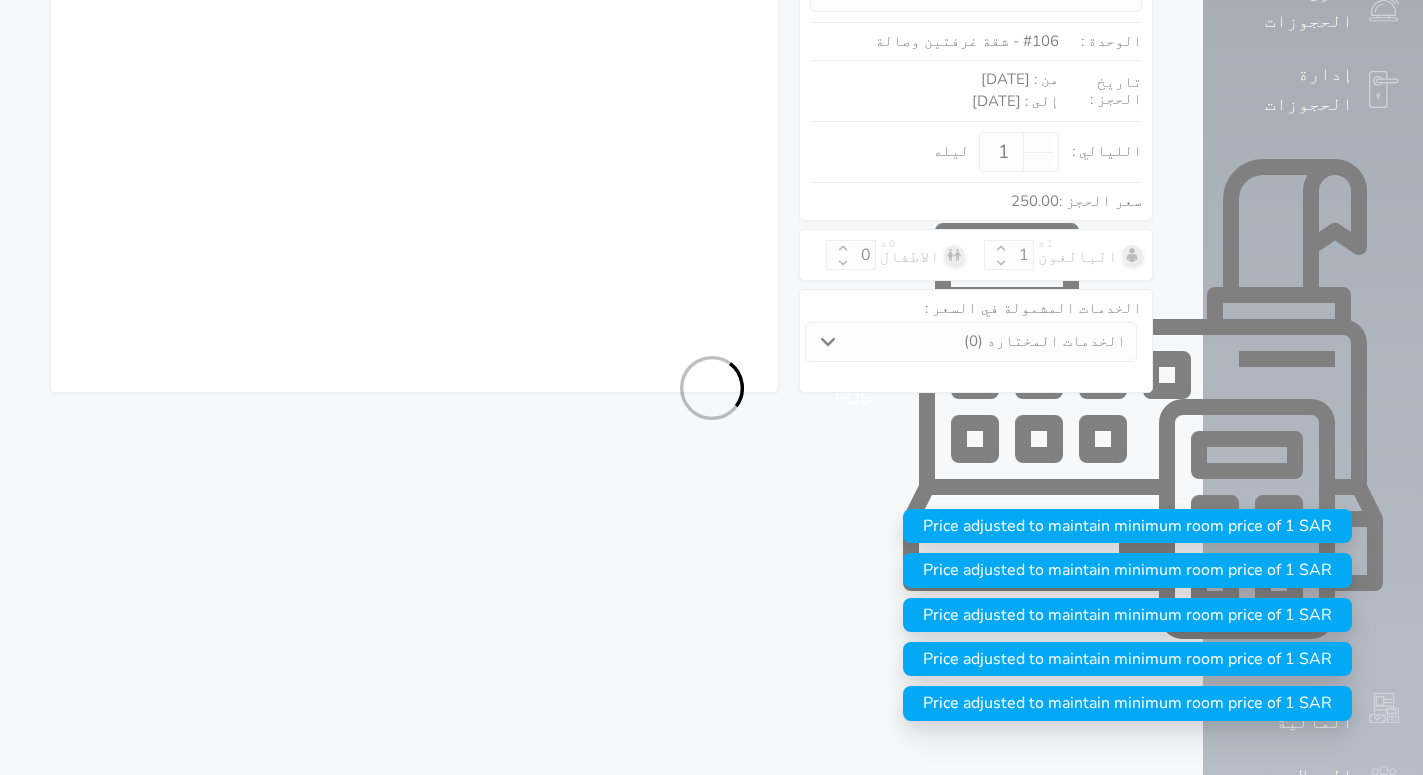 select on "1" 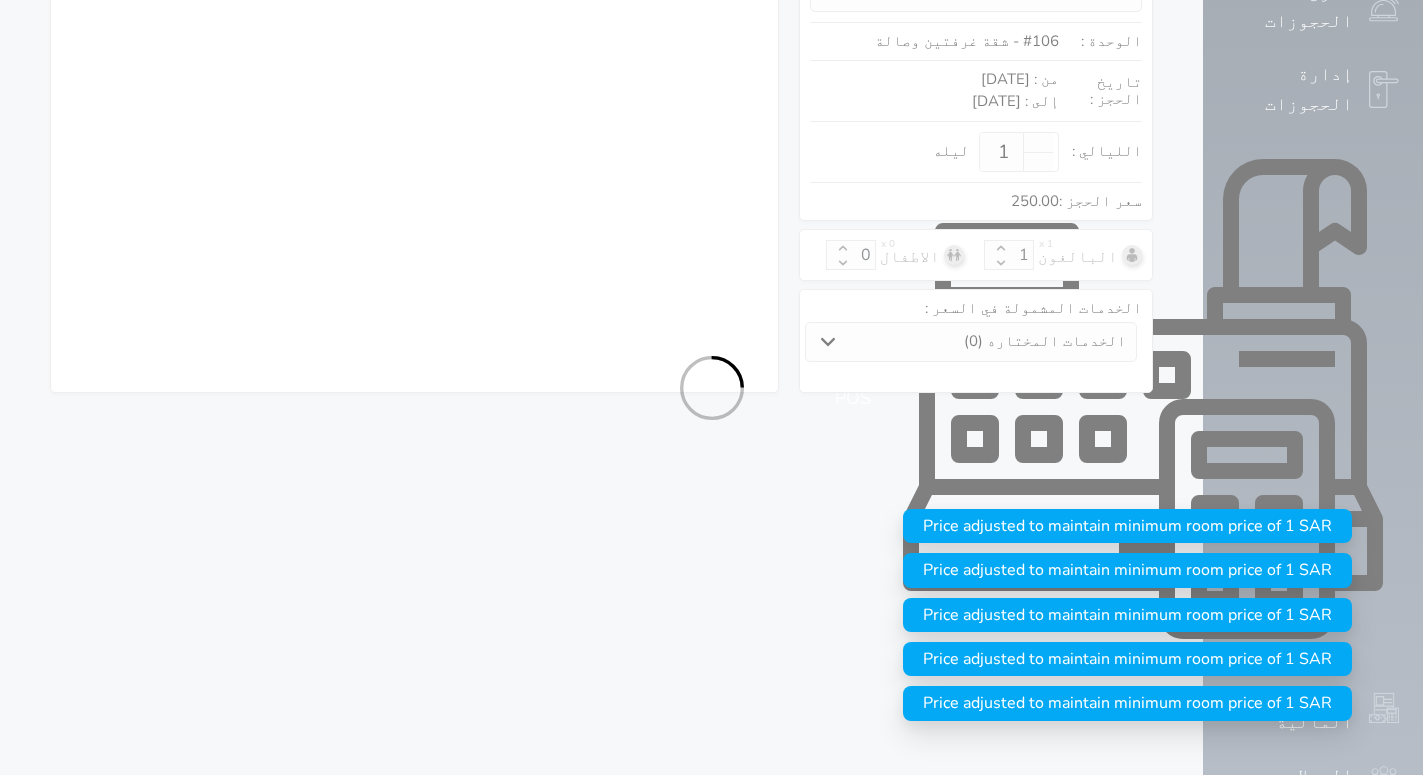 select on "113" 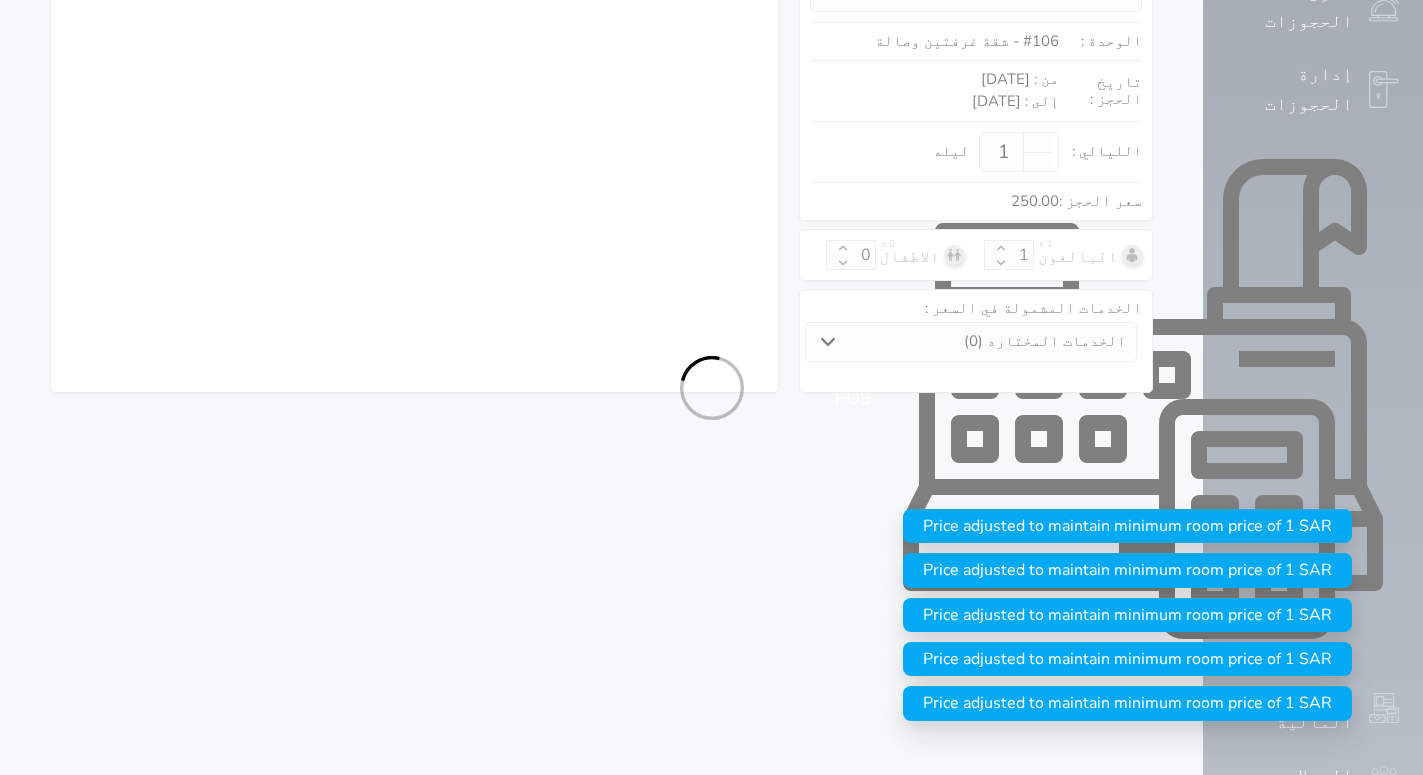 select on "1" 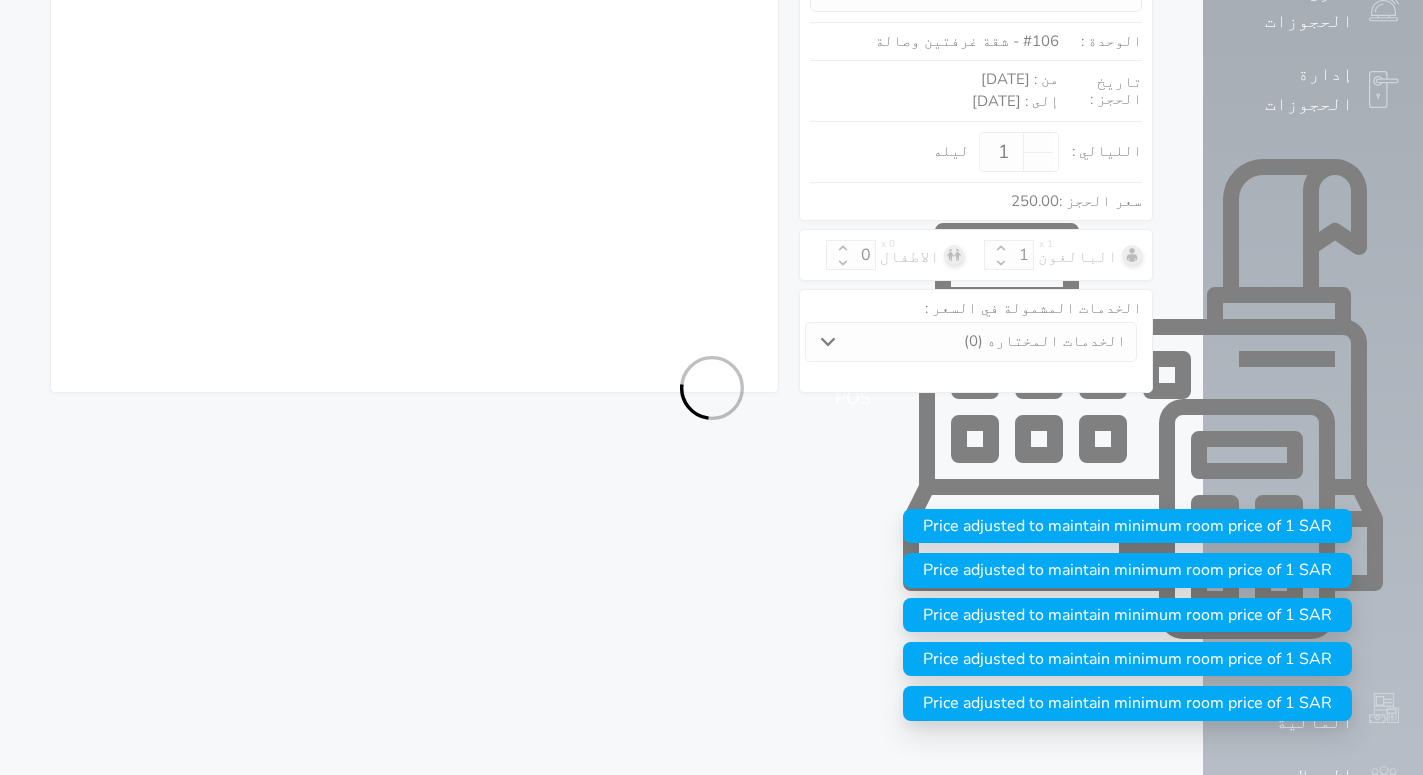select on "7" 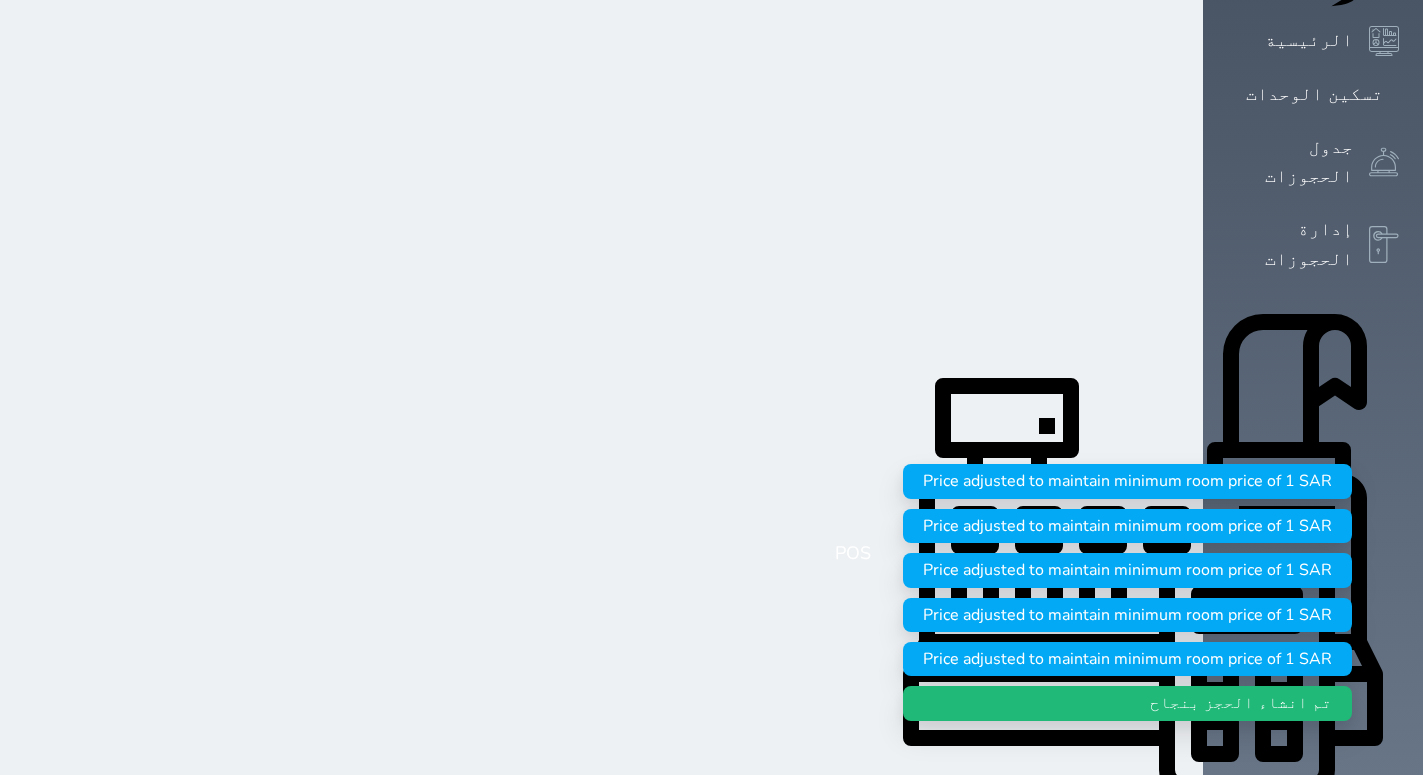 scroll, scrollTop: 0, scrollLeft: 0, axis: both 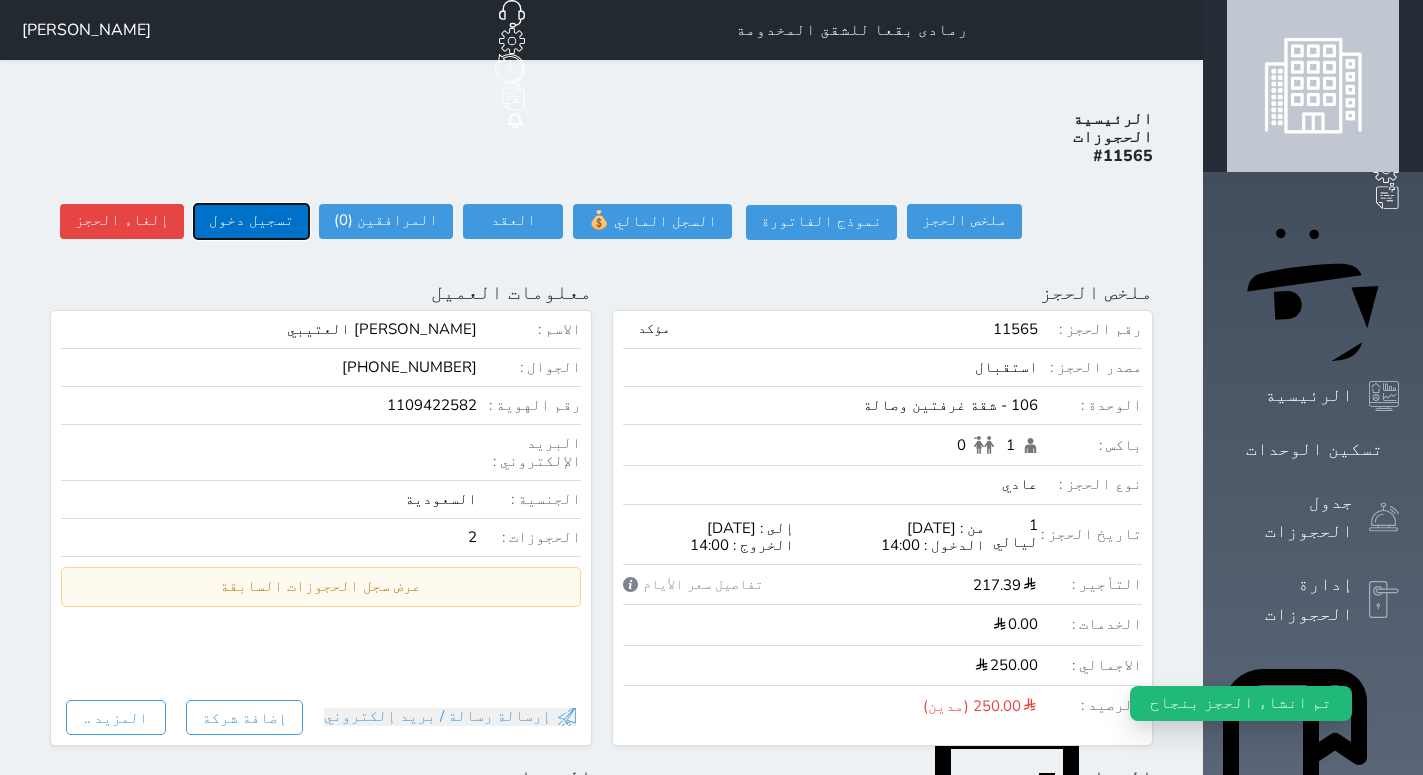 click on "تسجيل دخول" at bounding box center [251, 221] 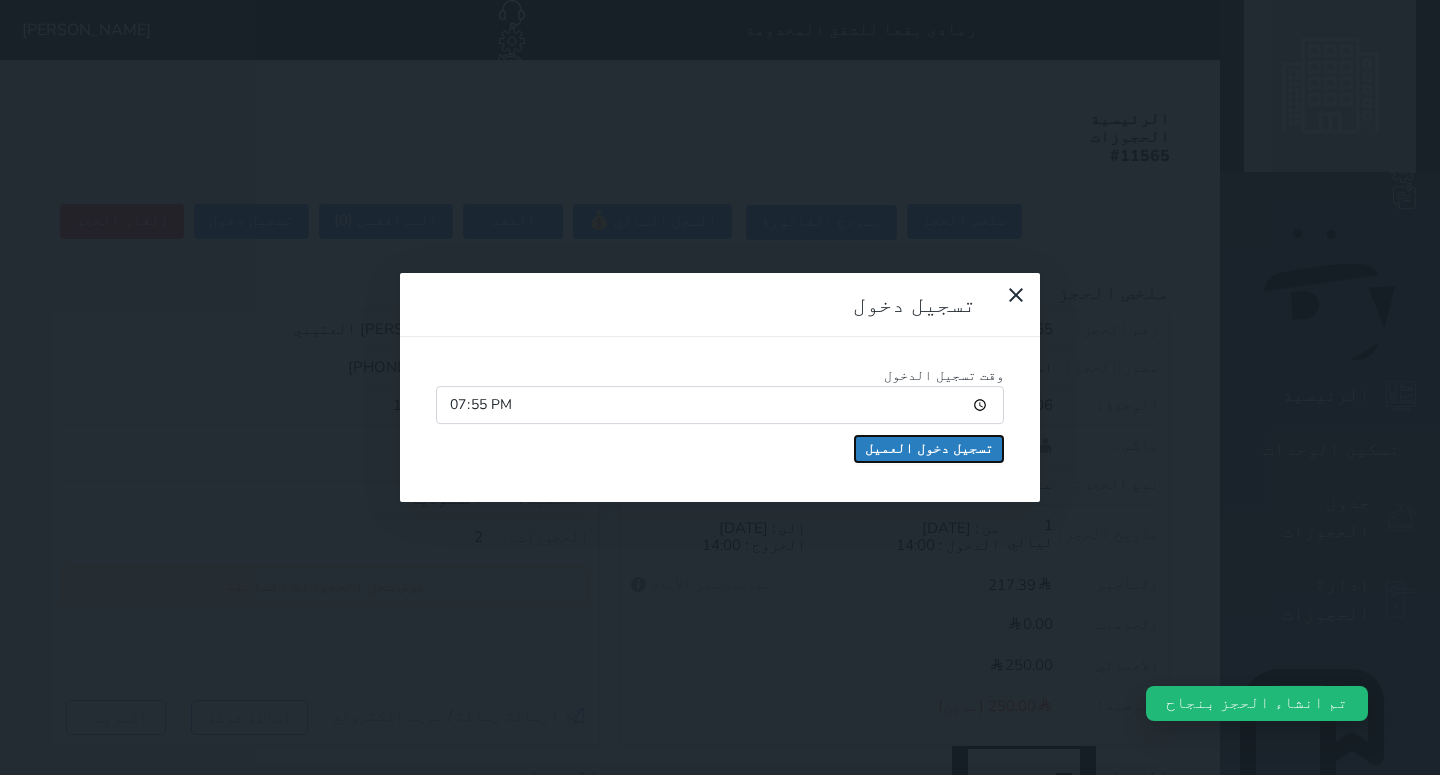 click on "تسجيل دخول العميل" at bounding box center (929, 449) 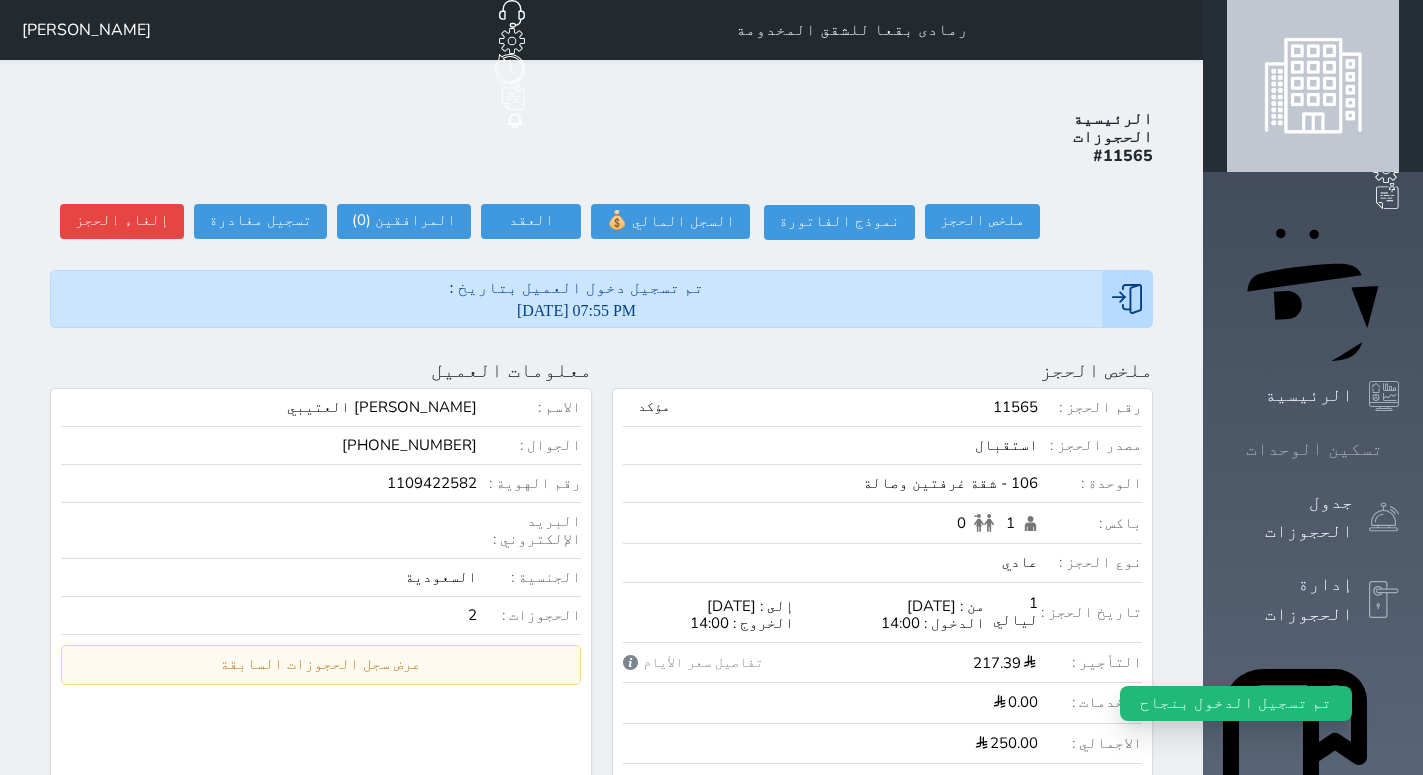 click on "تسكين الوحدات" at bounding box center [1313, 449] 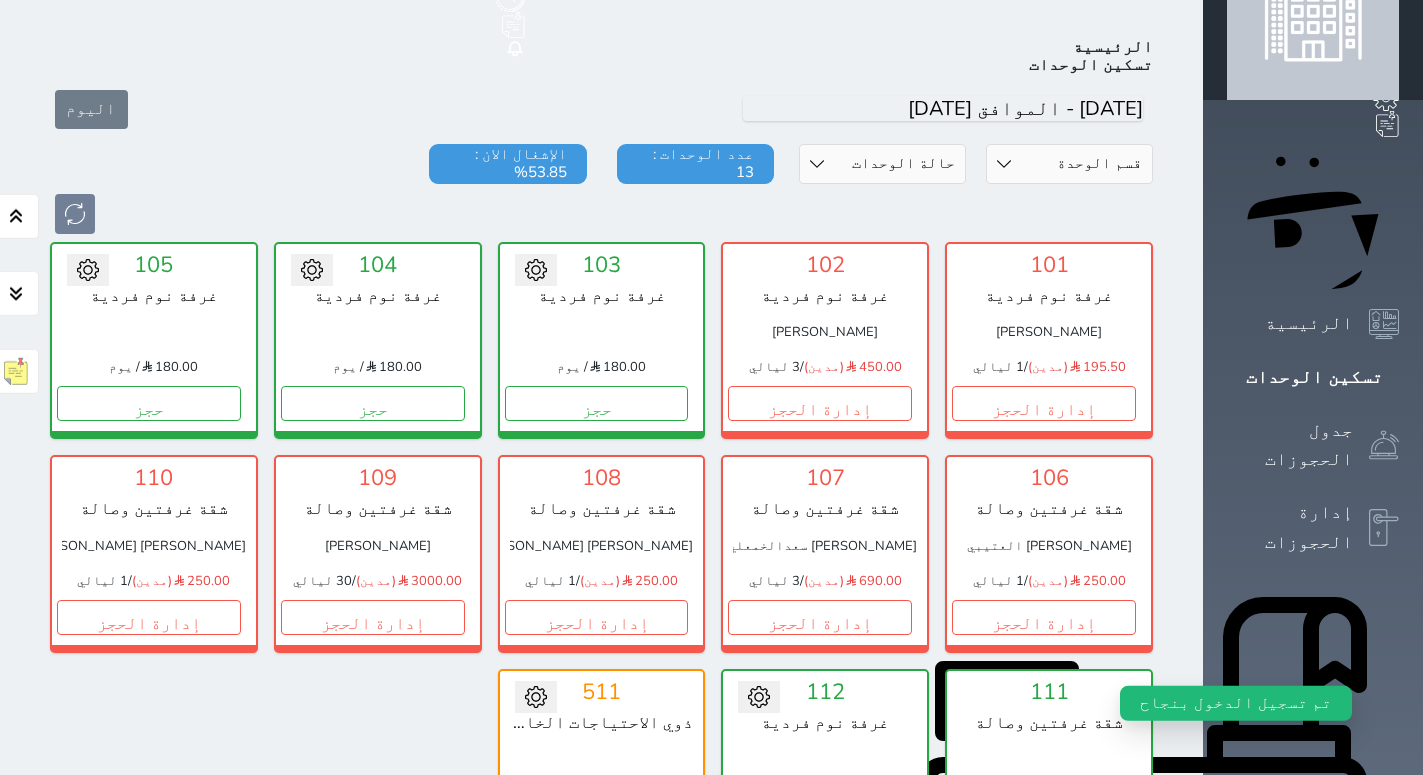 scroll, scrollTop: 78, scrollLeft: 0, axis: vertical 